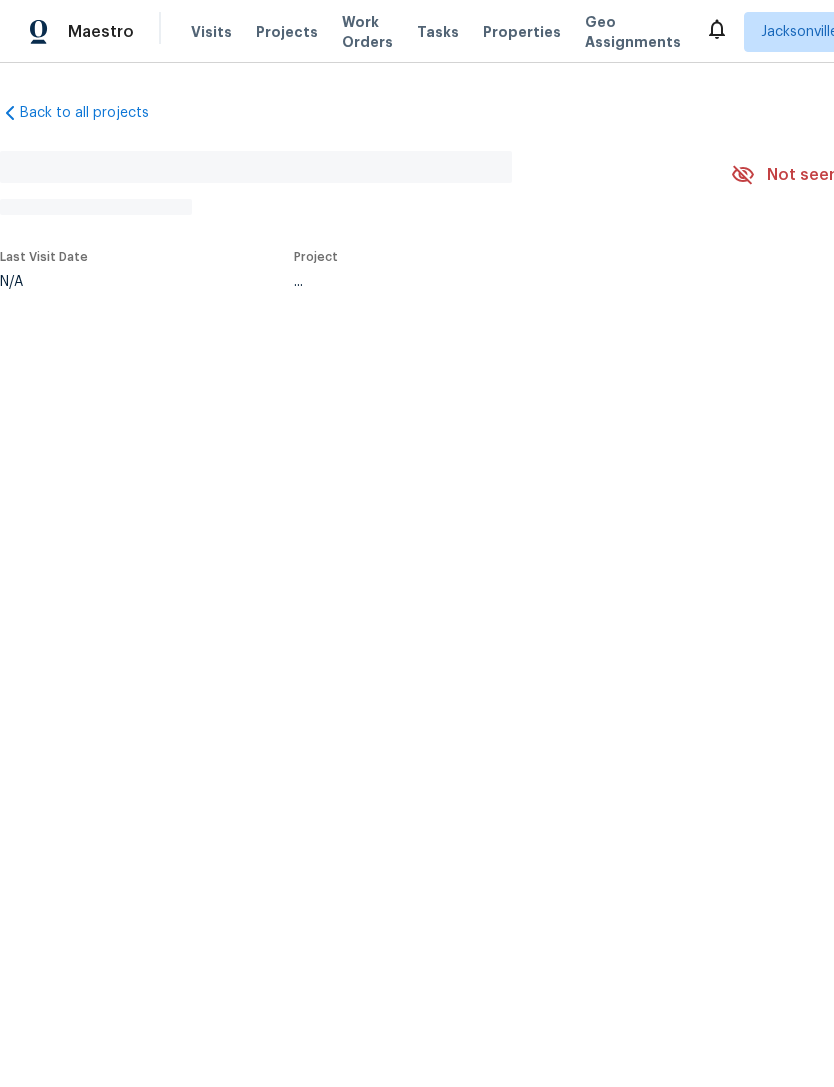 scroll, scrollTop: 0, scrollLeft: 0, axis: both 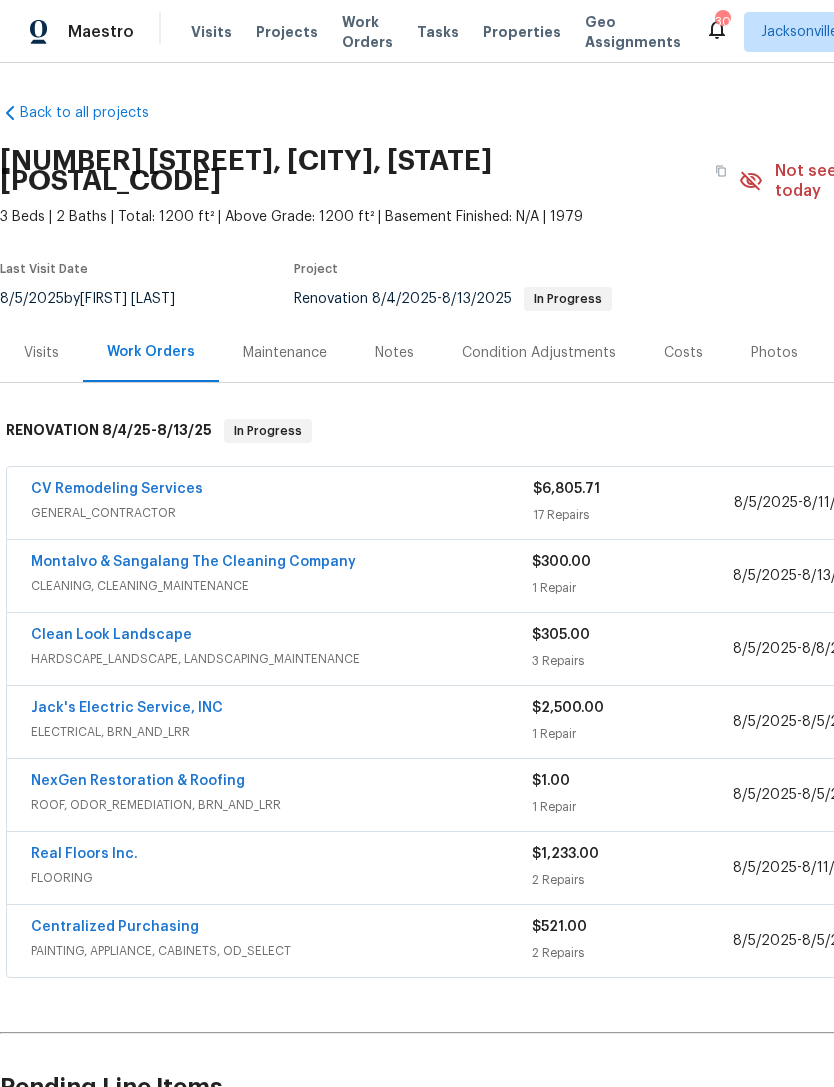 click on "CV Remodeling Services" at bounding box center [117, 489] 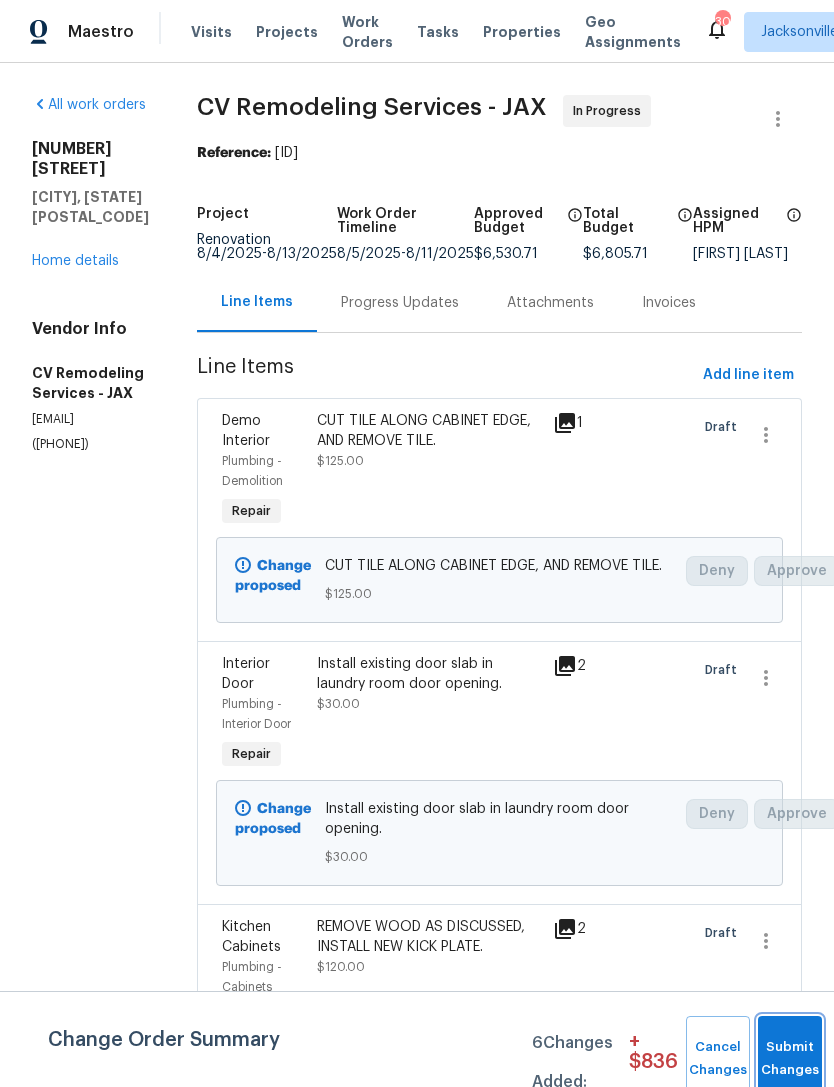 click on "Submit Changes" at bounding box center (790, 1059) 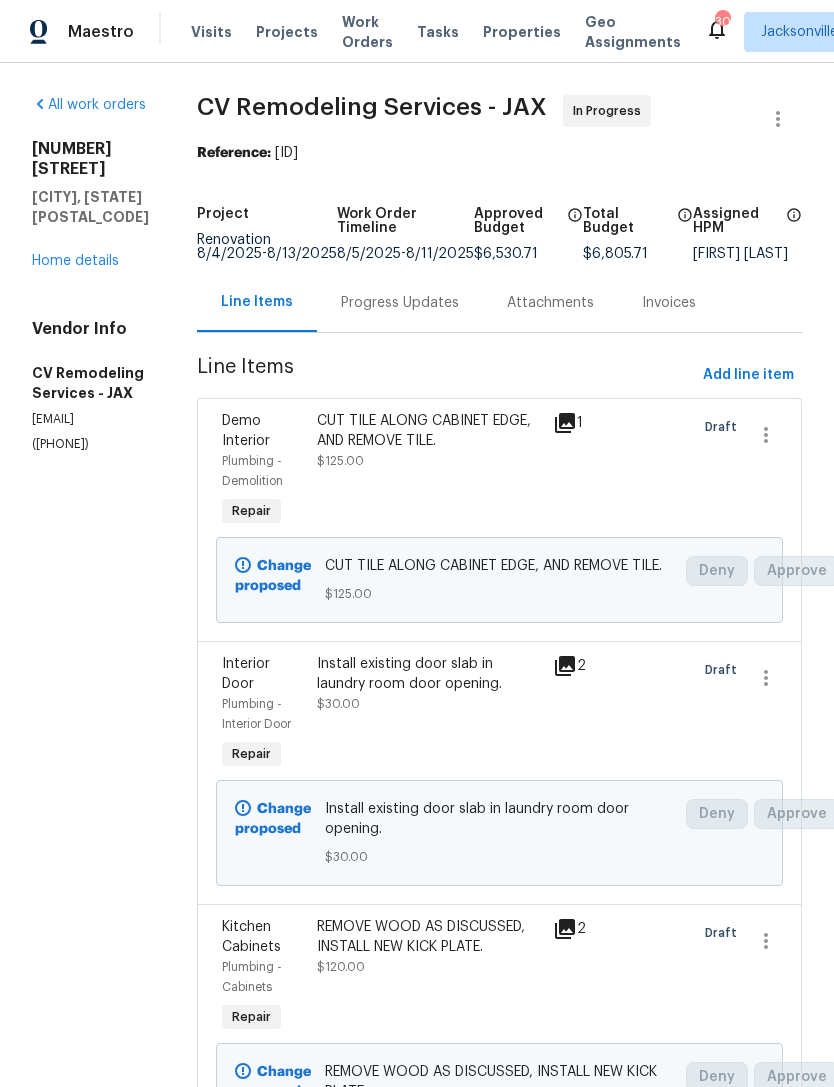 click on "Home details" at bounding box center (75, 261) 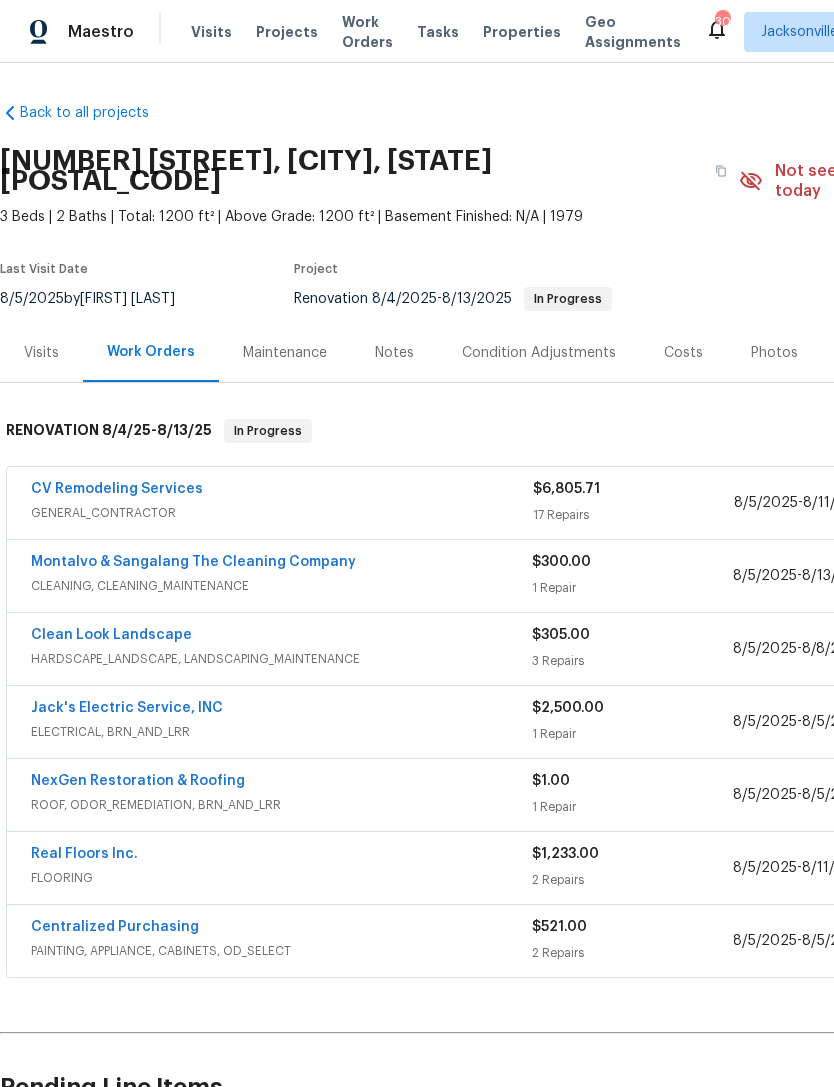 click on "Notes" at bounding box center [394, 353] 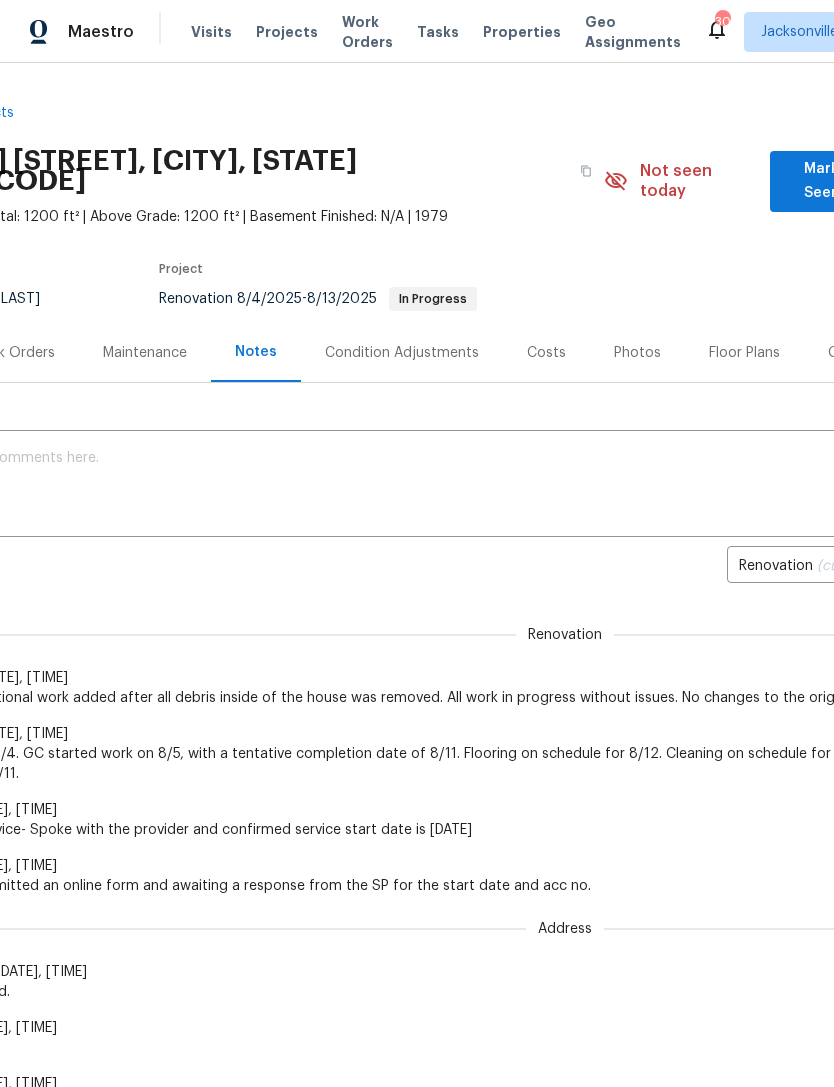 scroll, scrollTop: 0, scrollLeft: 139, axis: horizontal 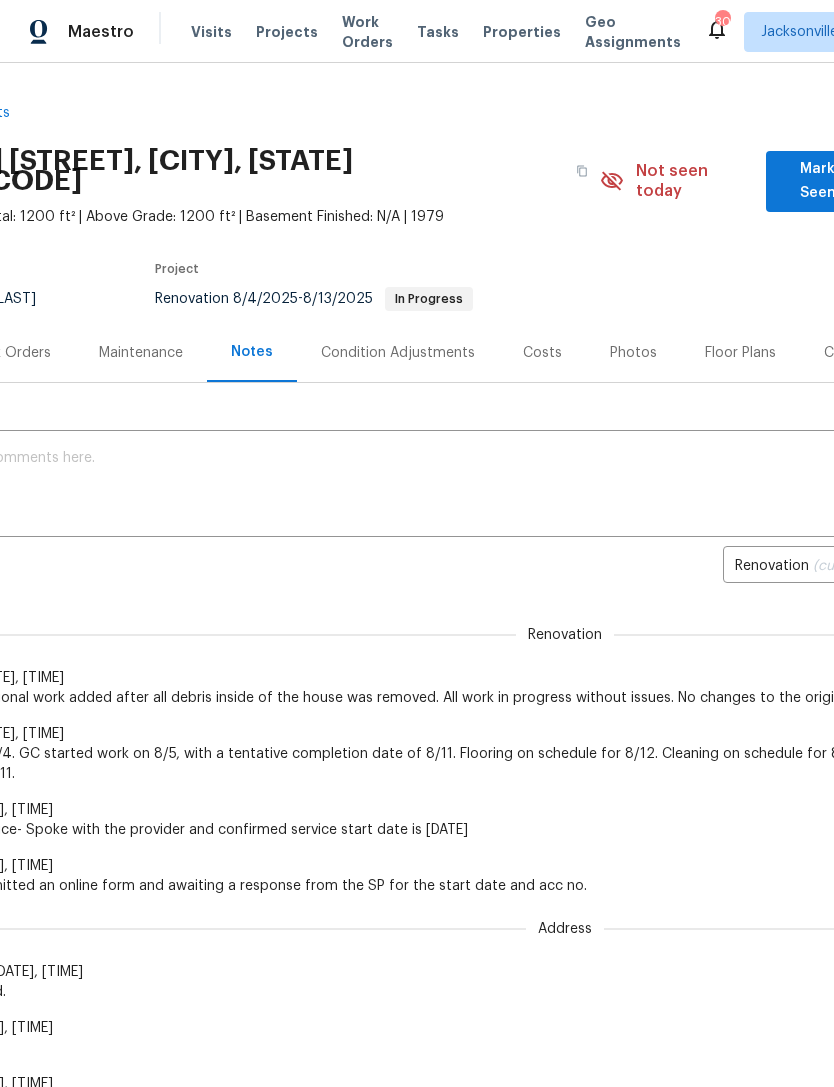 click on "Costs" at bounding box center [542, 353] 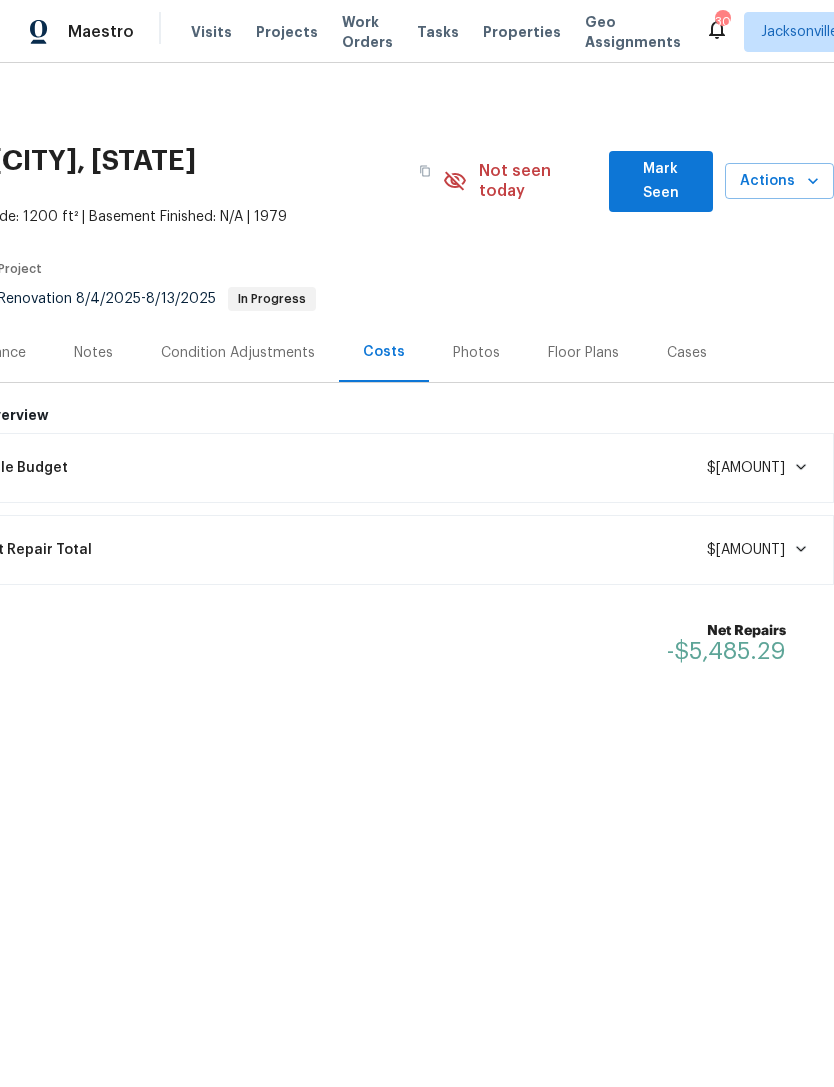 scroll, scrollTop: 0, scrollLeft: 296, axis: horizontal 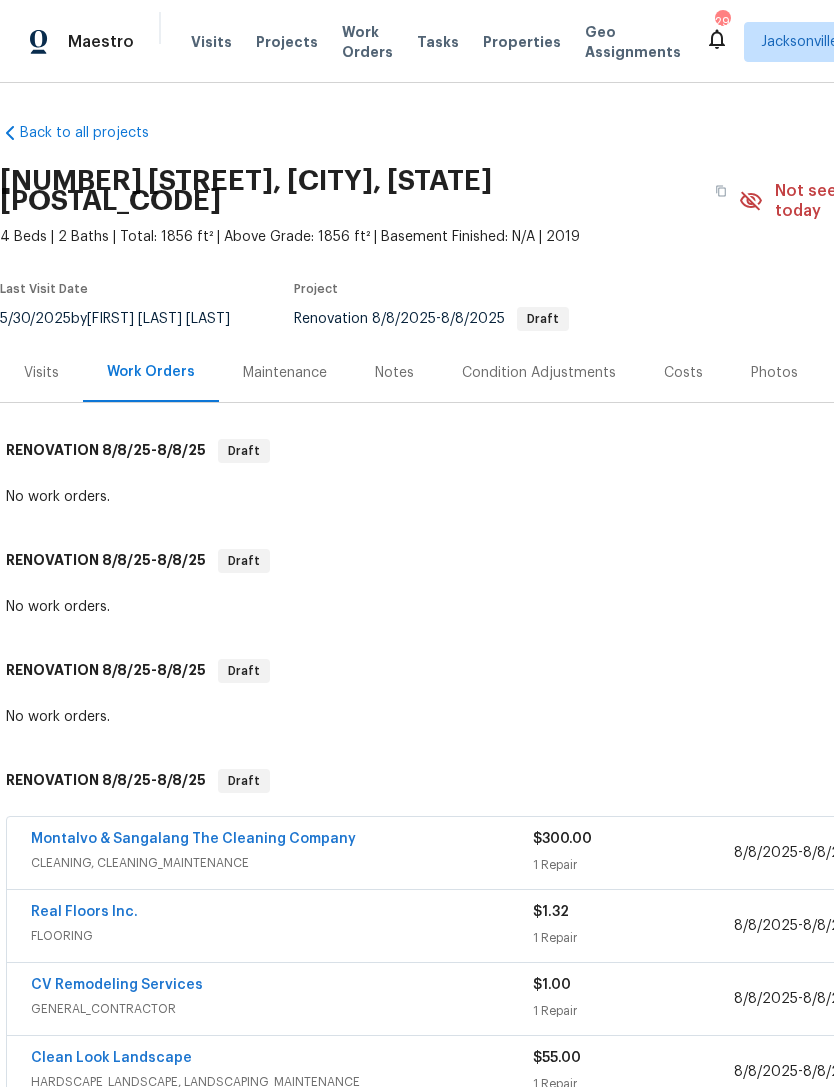 click on "Visits" at bounding box center [41, 372] 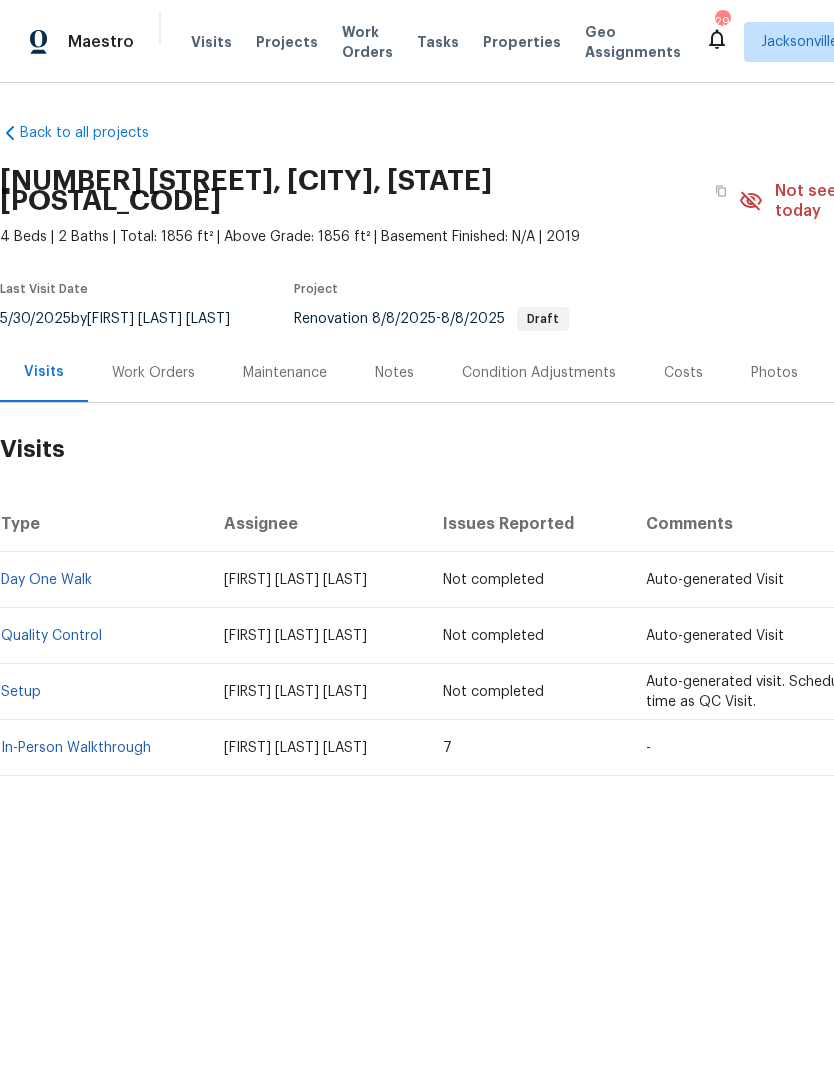 click on "In-Person Walkthrough" at bounding box center (76, 748) 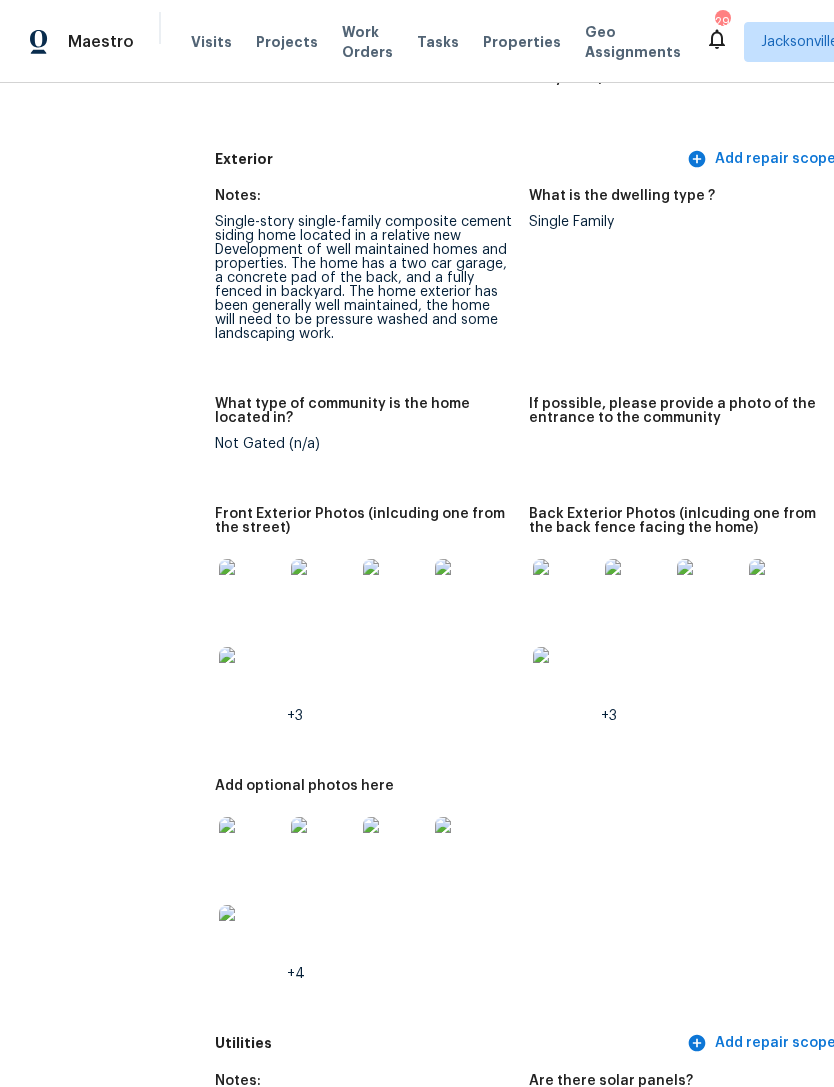 scroll, scrollTop: 799, scrollLeft: 0, axis: vertical 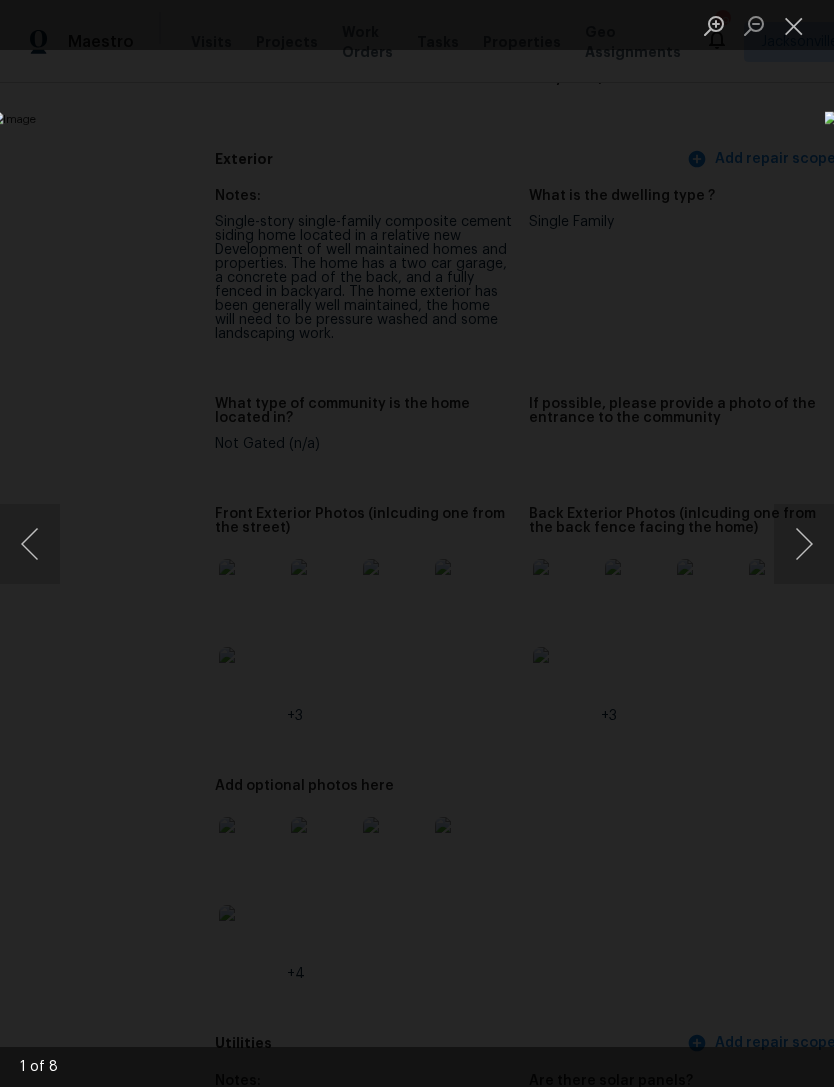 click at bounding box center [804, 544] 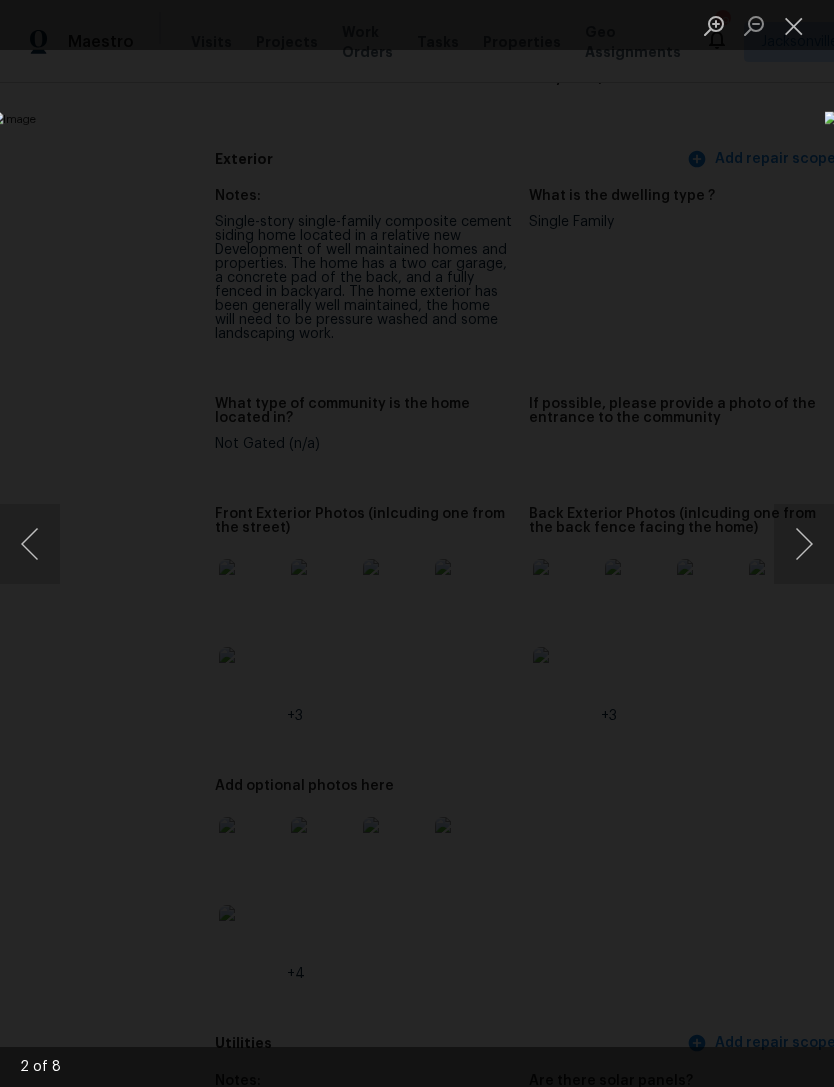 click at bounding box center [804, 544] 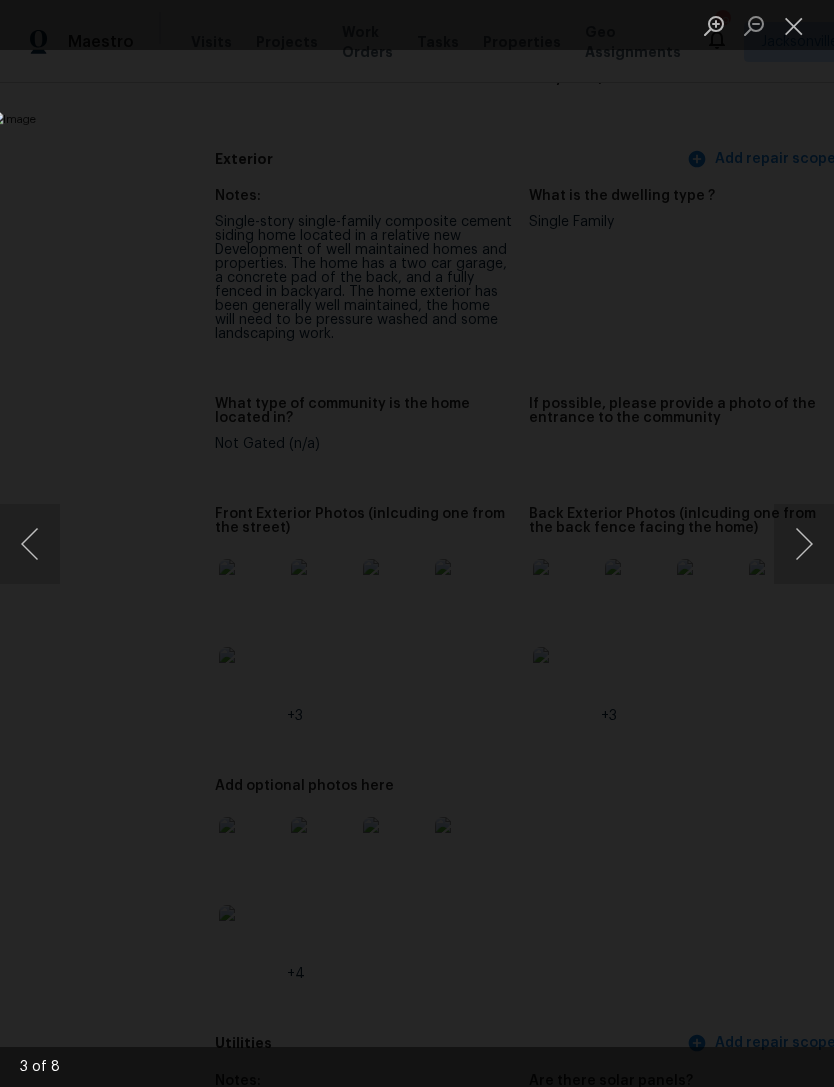 click at bounding box center (804, 544) 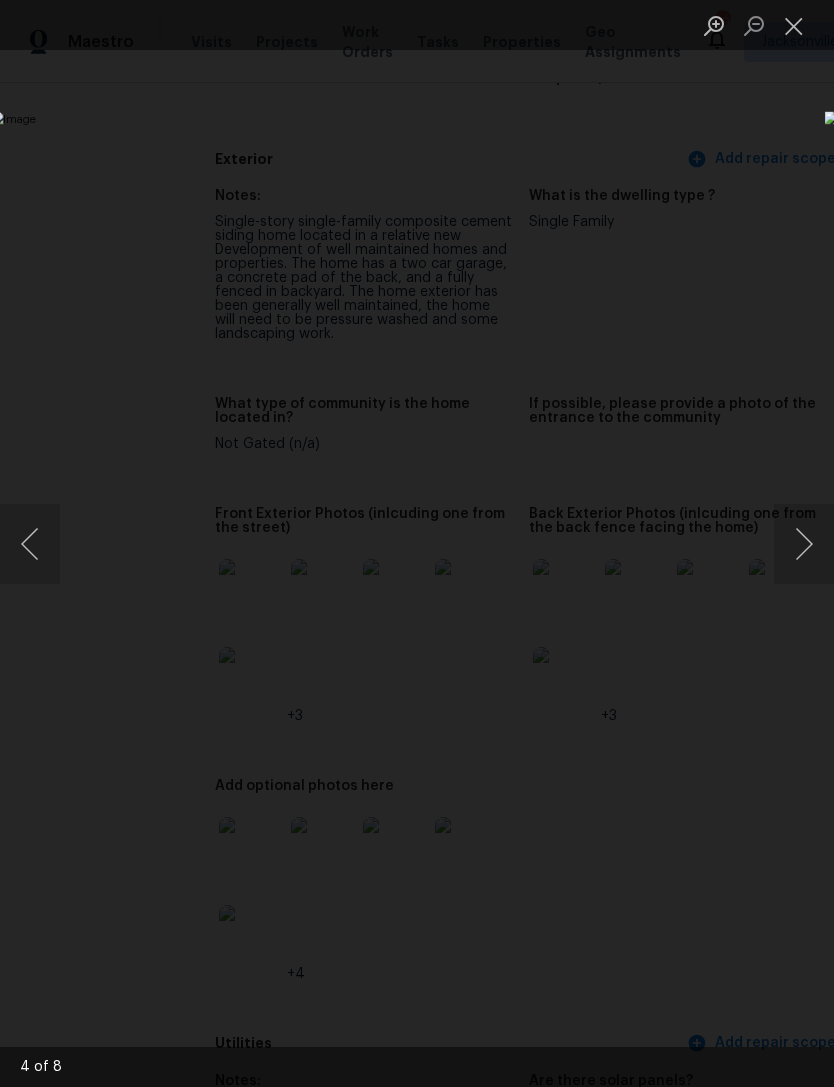 click at bounding box center (804, 544) 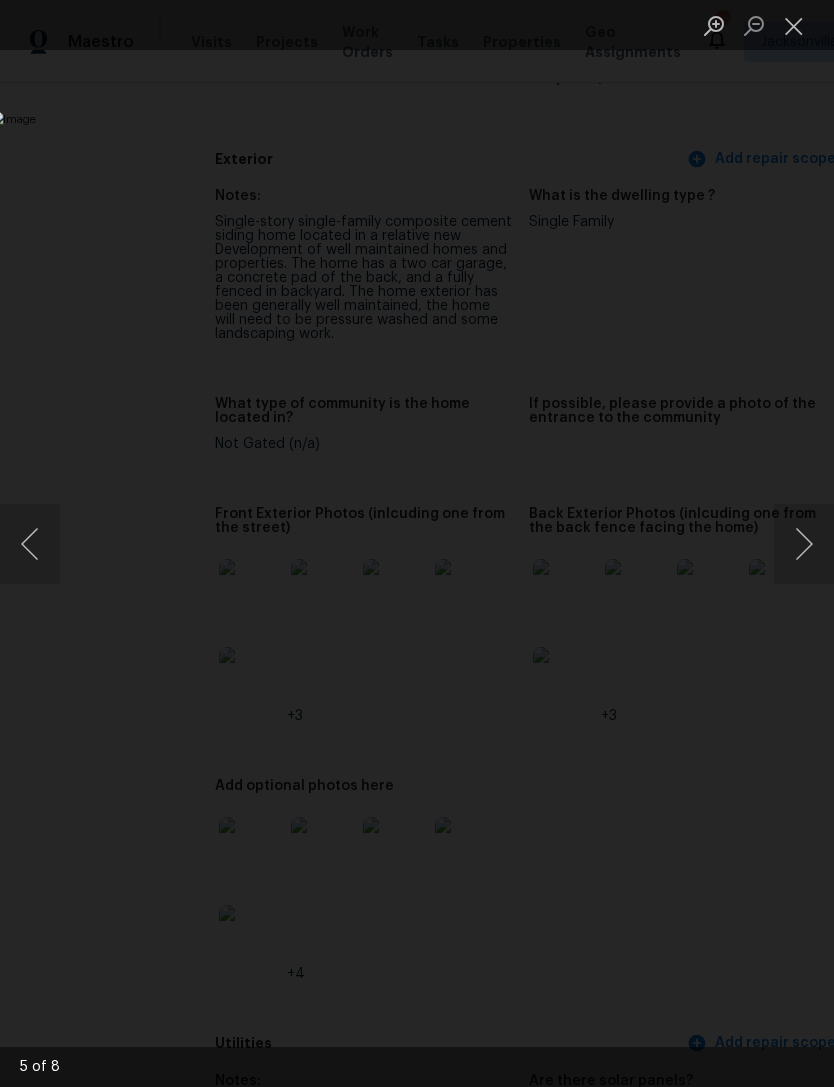click at bounding box center (804, 544) 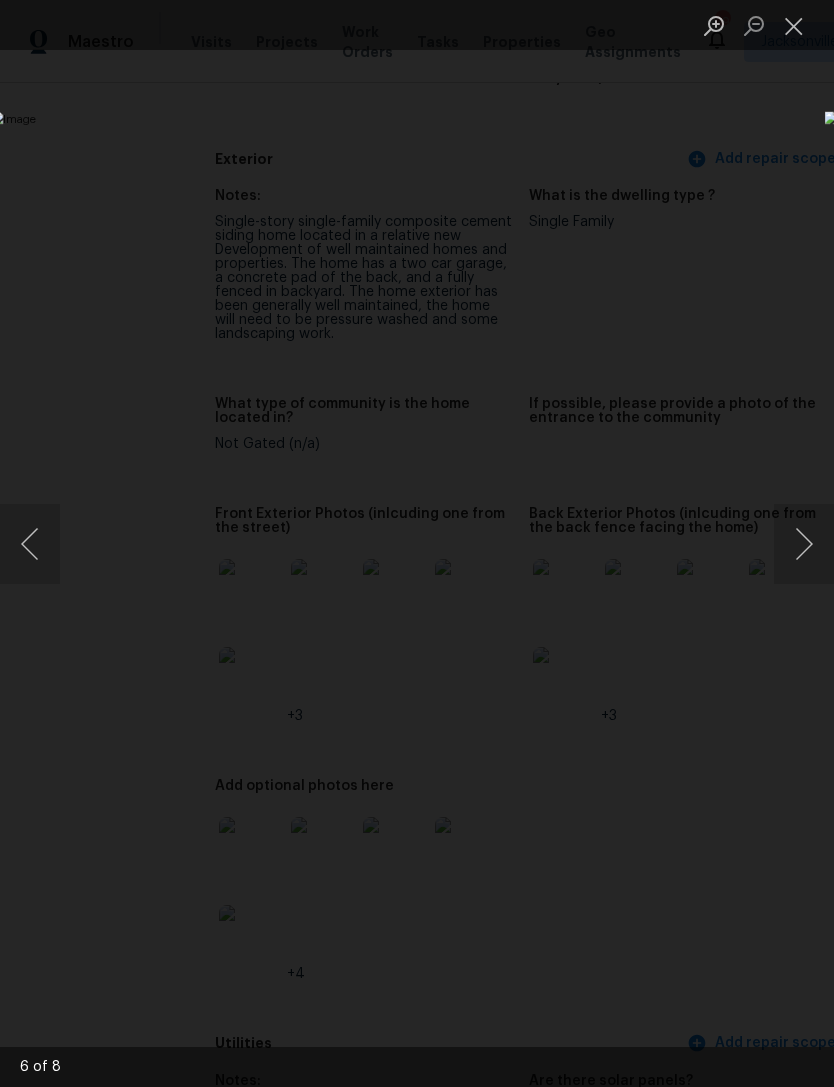 click at bounding box center (804, 544) 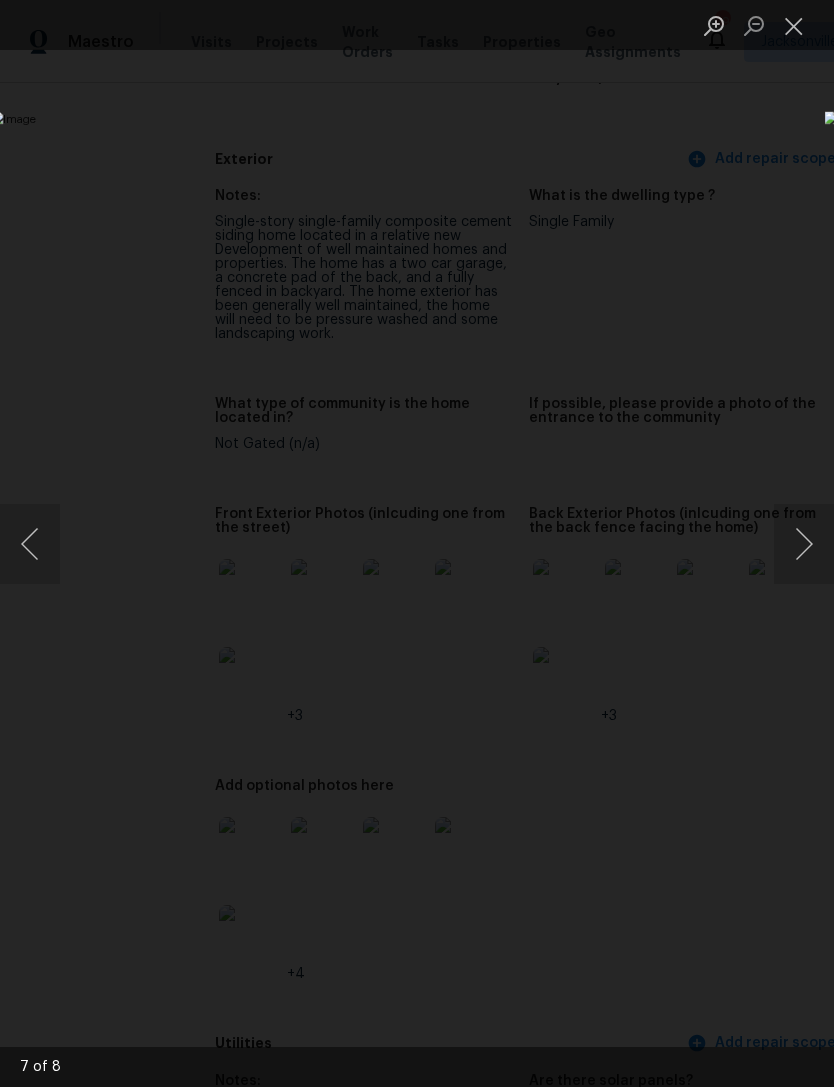 click at bounding box center (417, 543) 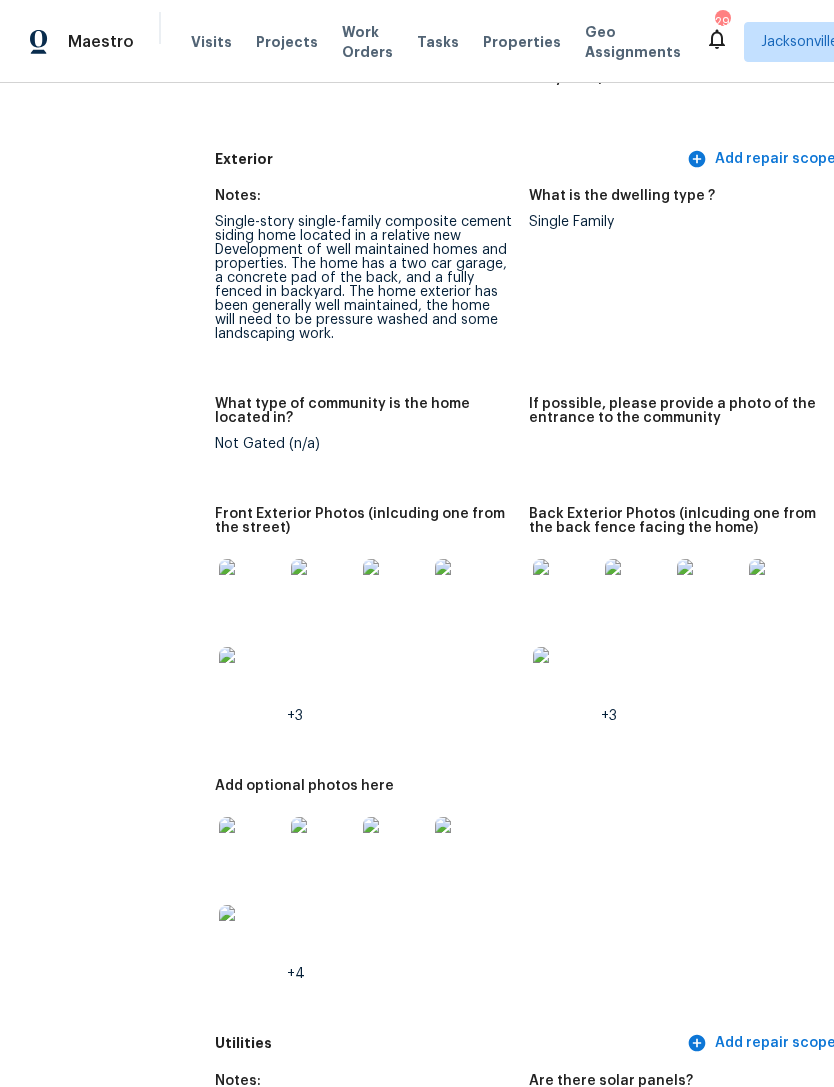 click at bounding box center (565, 591) 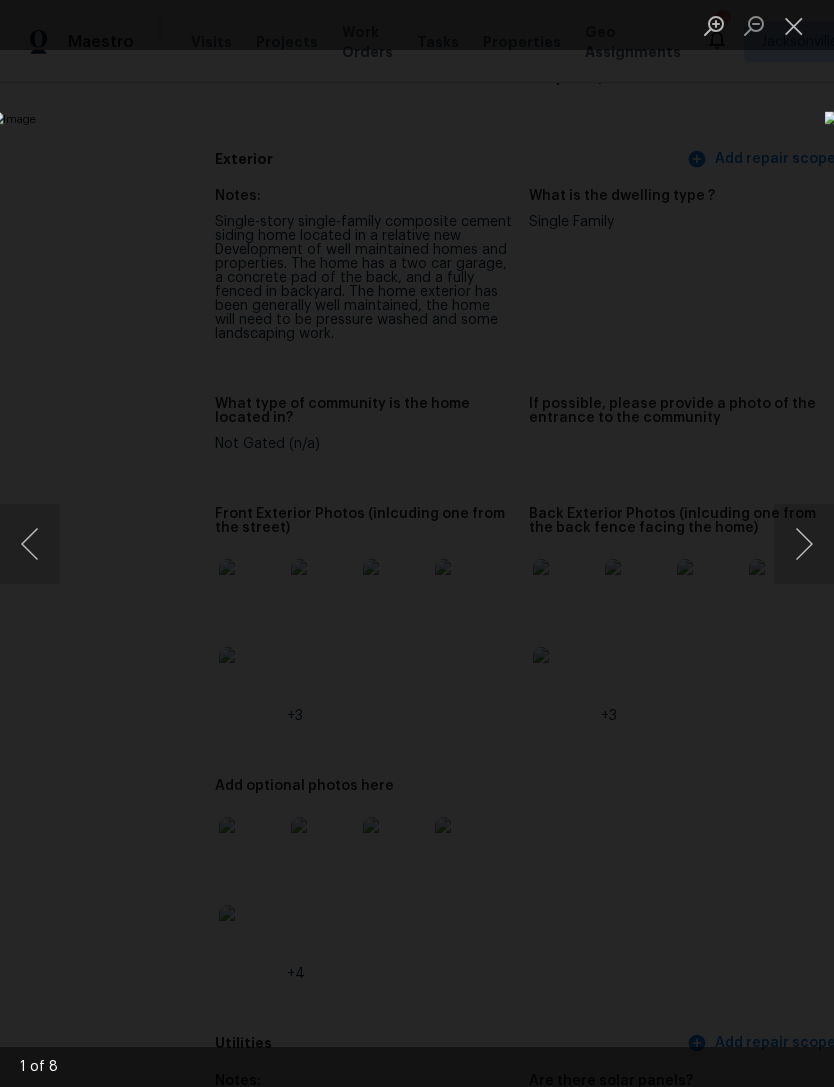 click at bounding box center (804, 544) 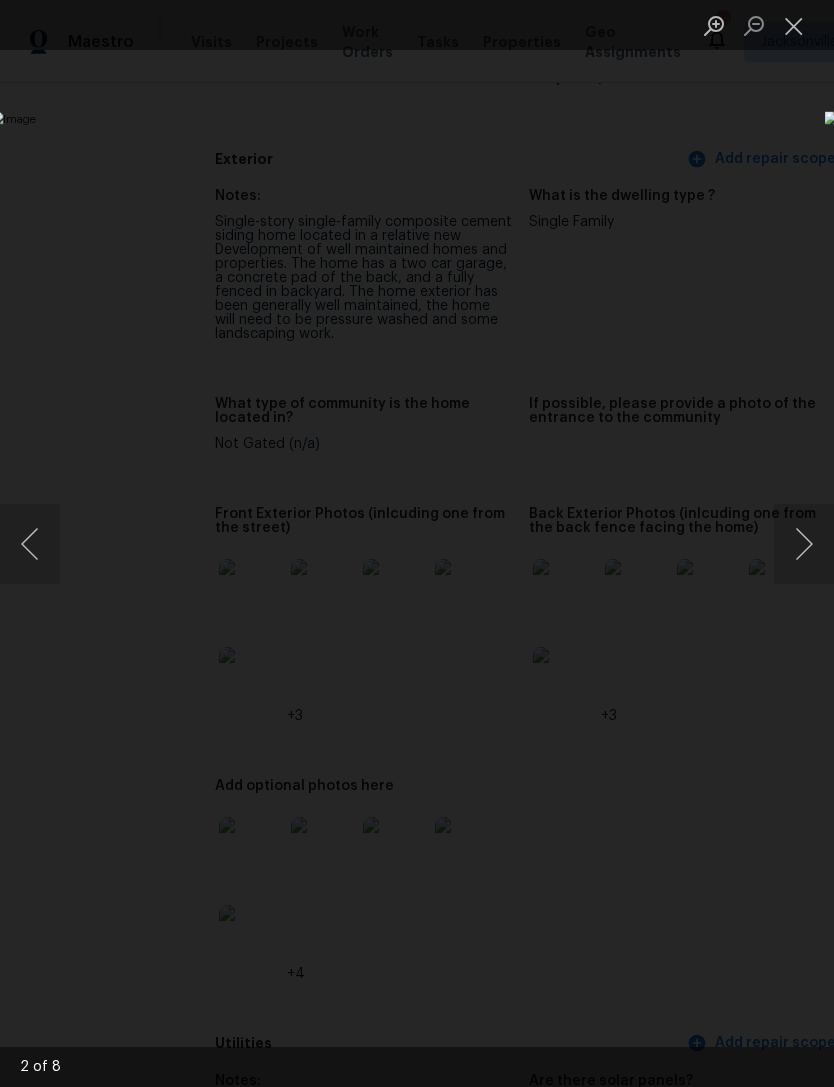 click at bounding box center [804, 544] 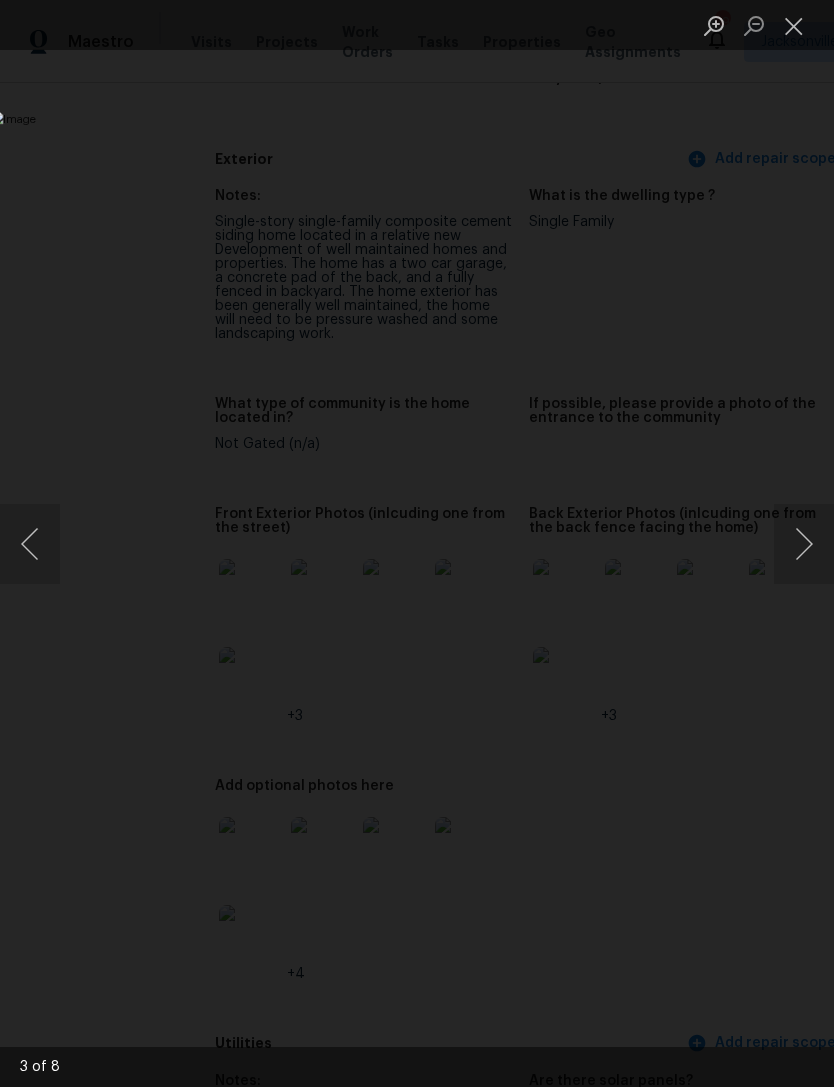click at bounding box center [804, 544] 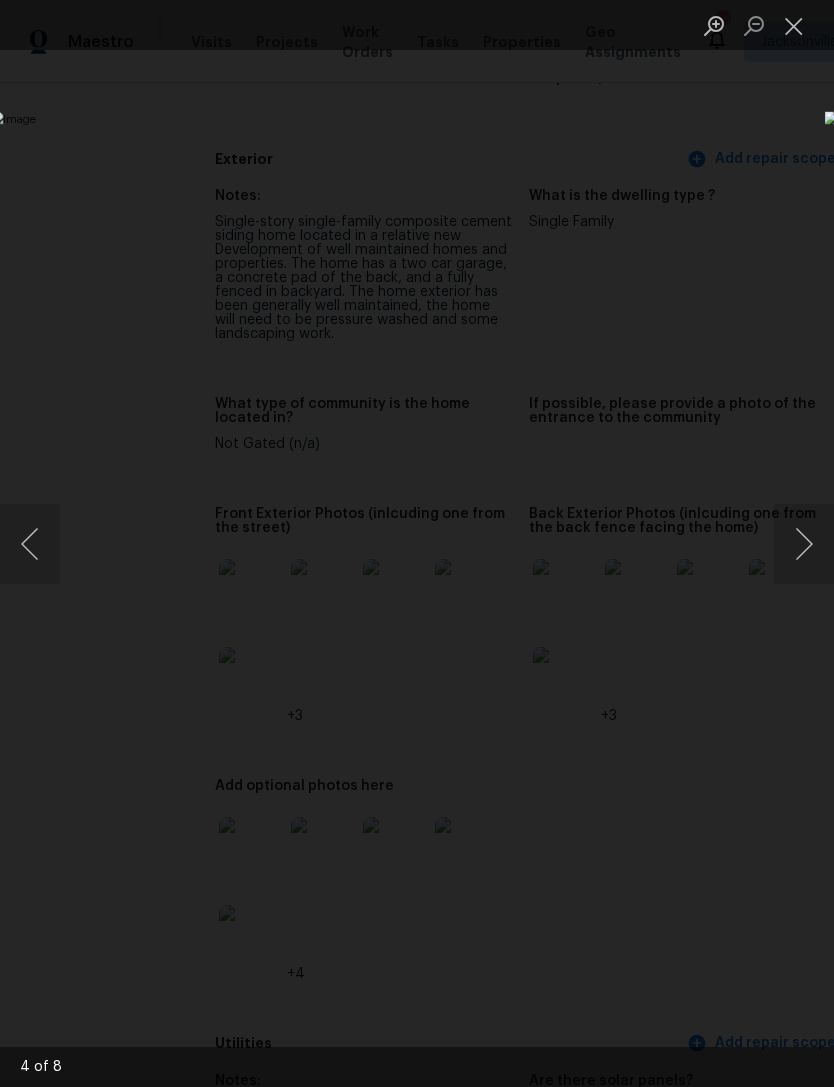 click at bounding box center (804, 544) 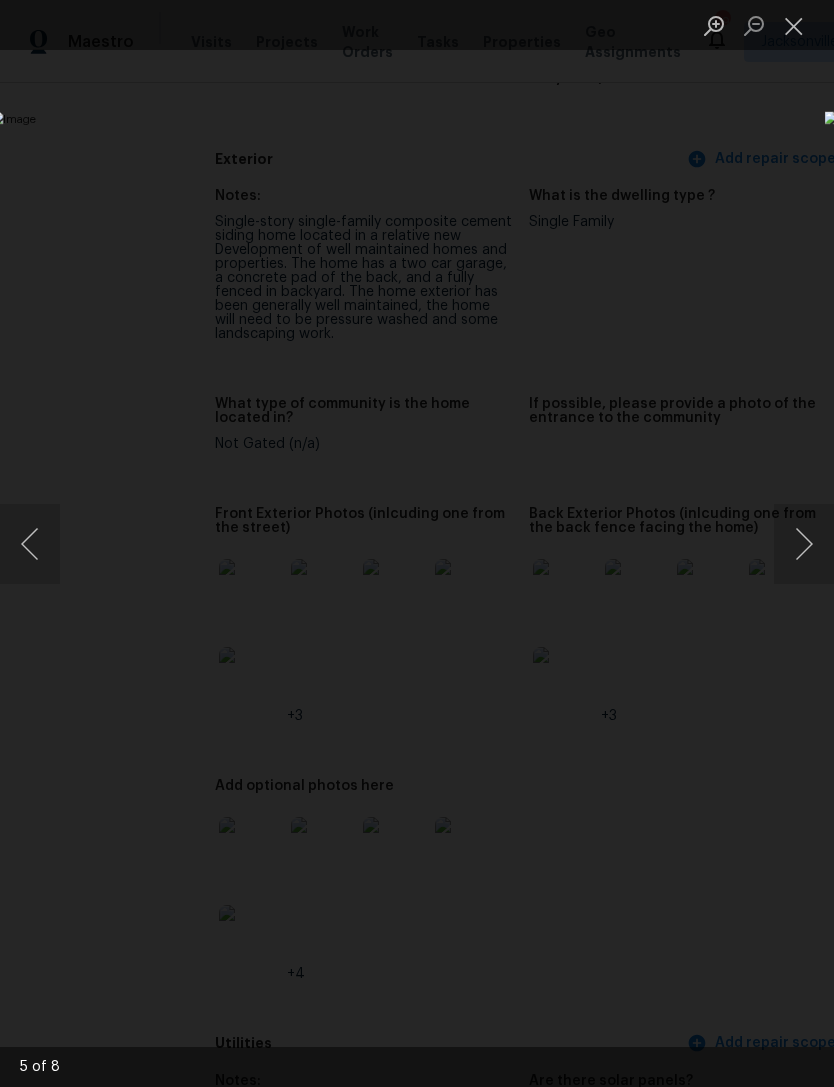 click at bounding box center (417, 543) 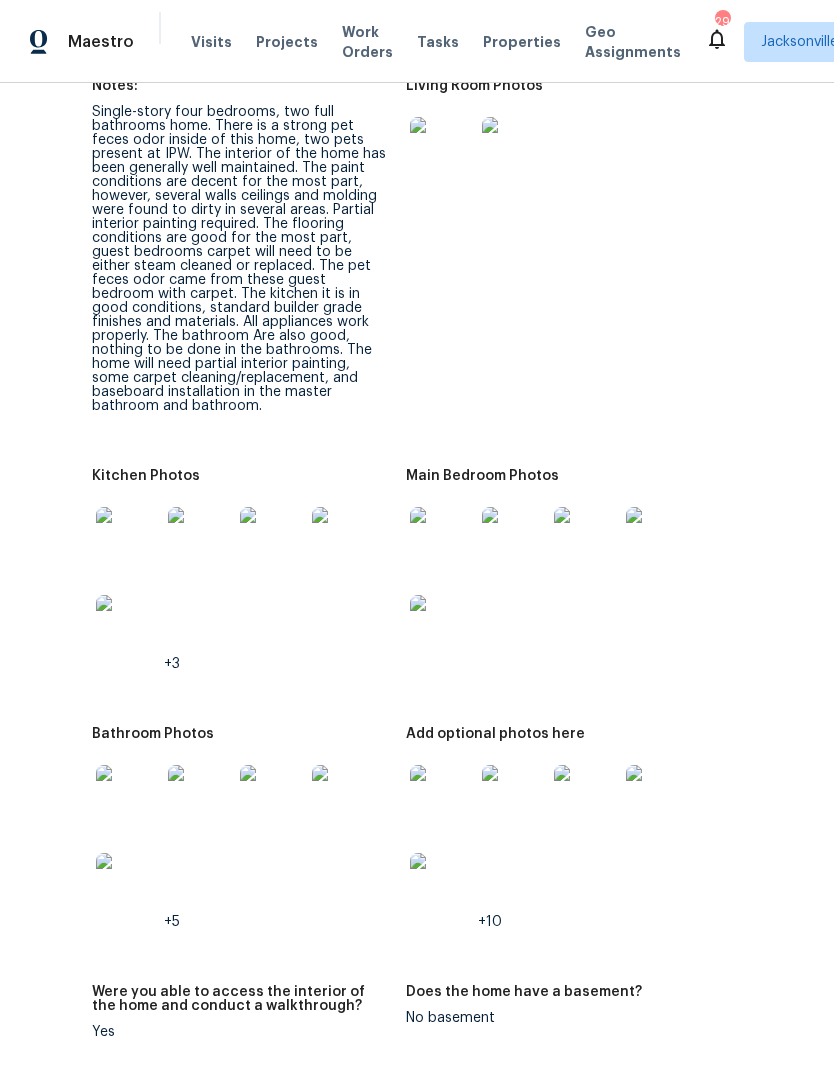 scroll, scrollTop: 2619, scrollLeft: 121, axis: both 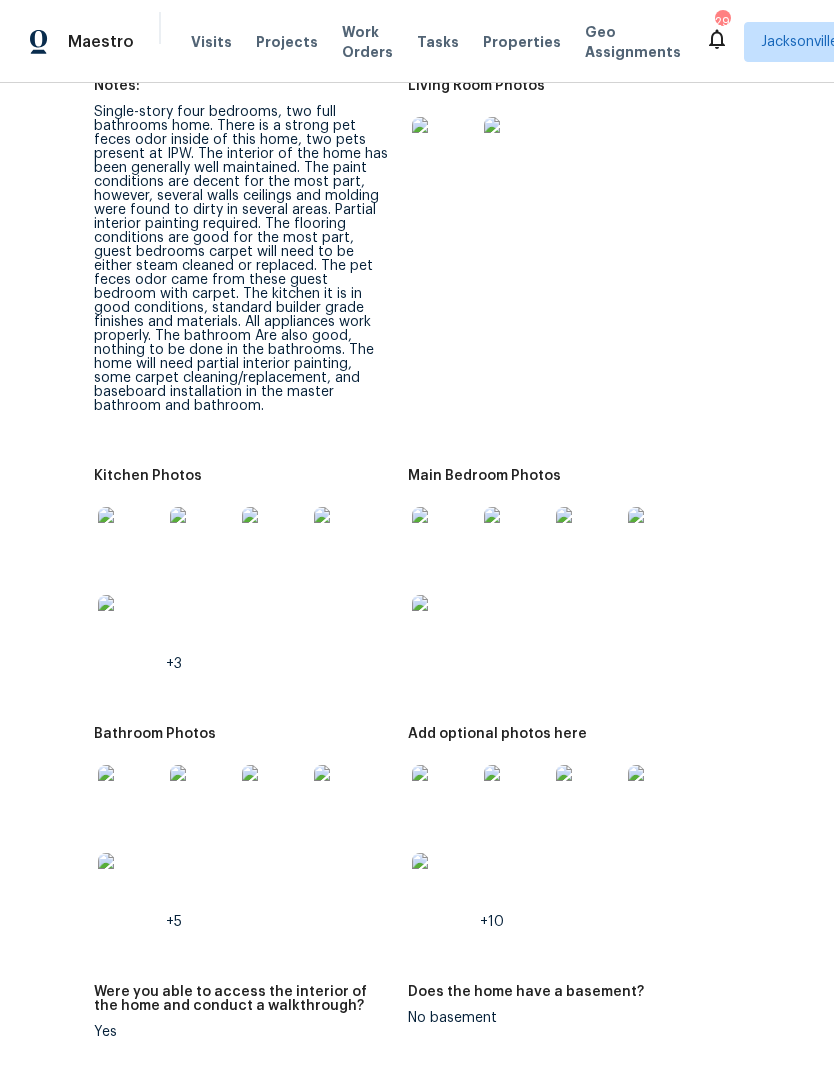 click at bounding box center (444, 149) 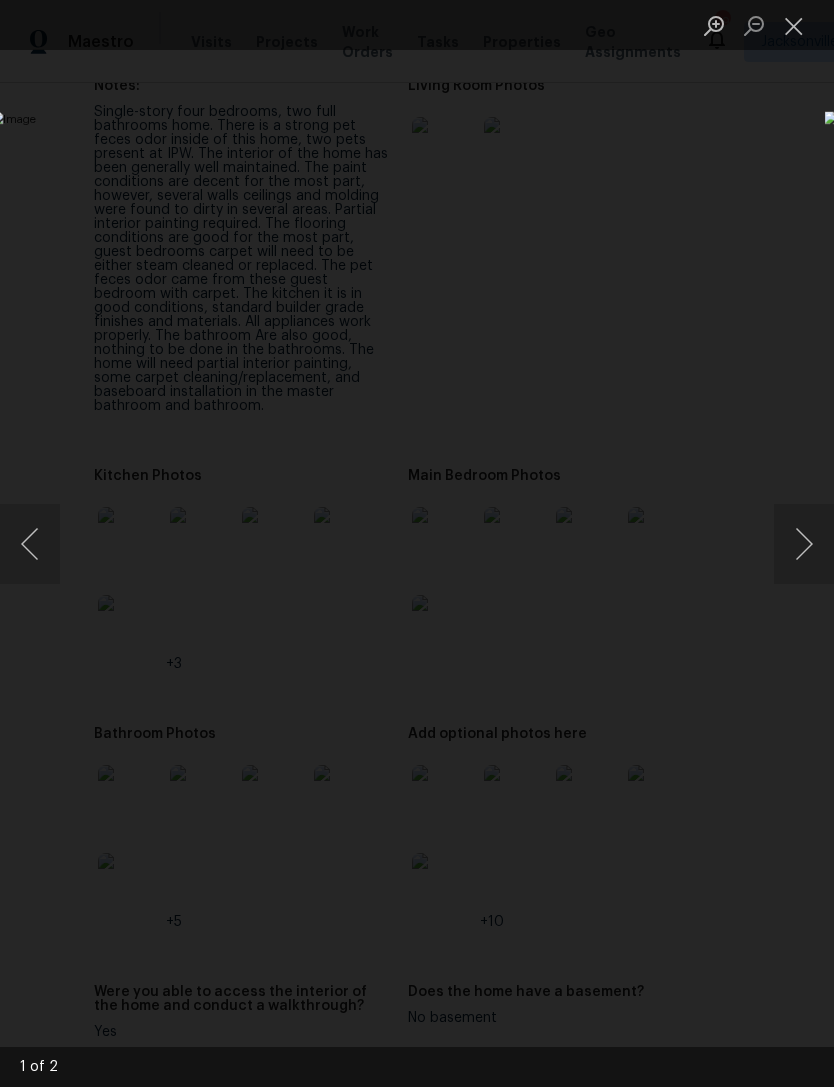 click at bounding box center [804, 544] 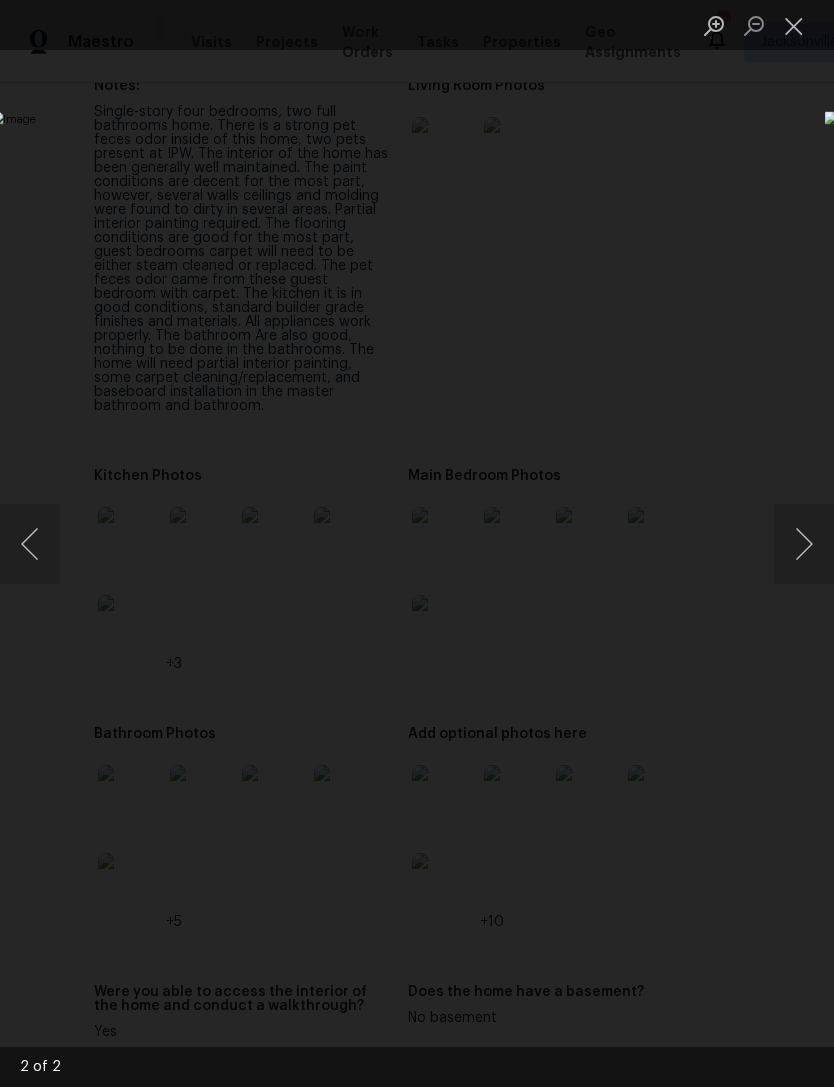click at bounding box center [804, 544] 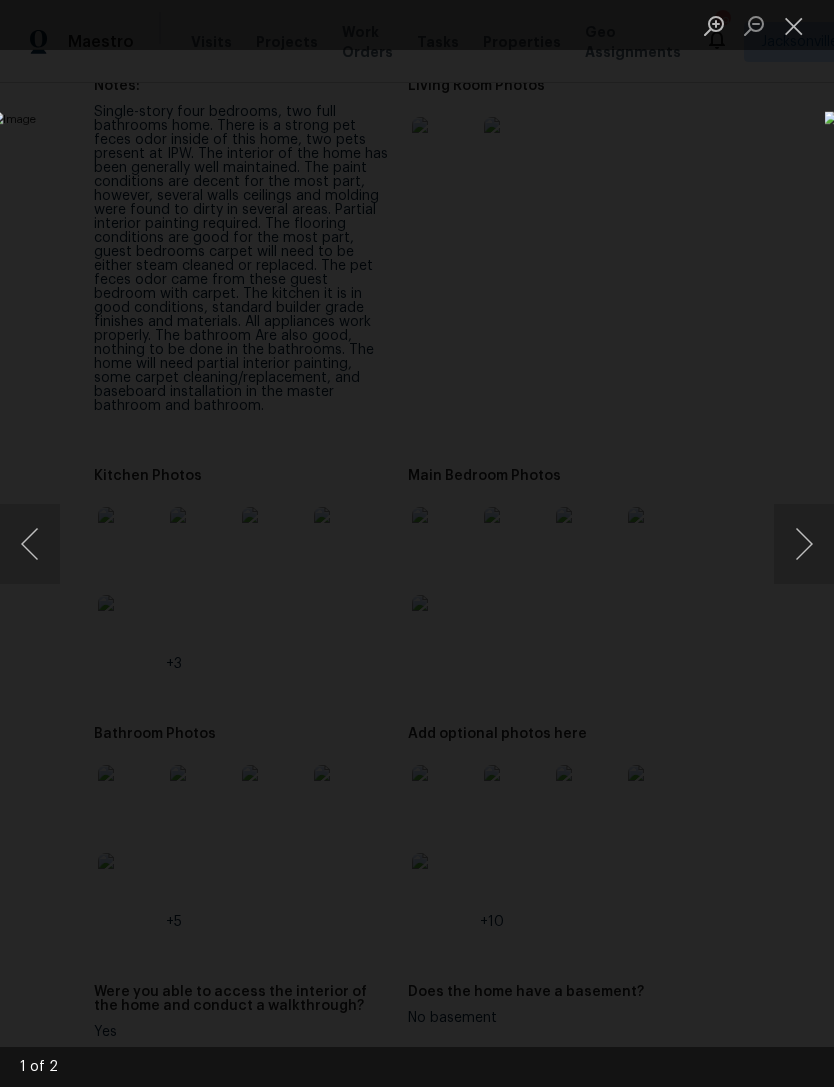 click at bounding box center (804, 544) 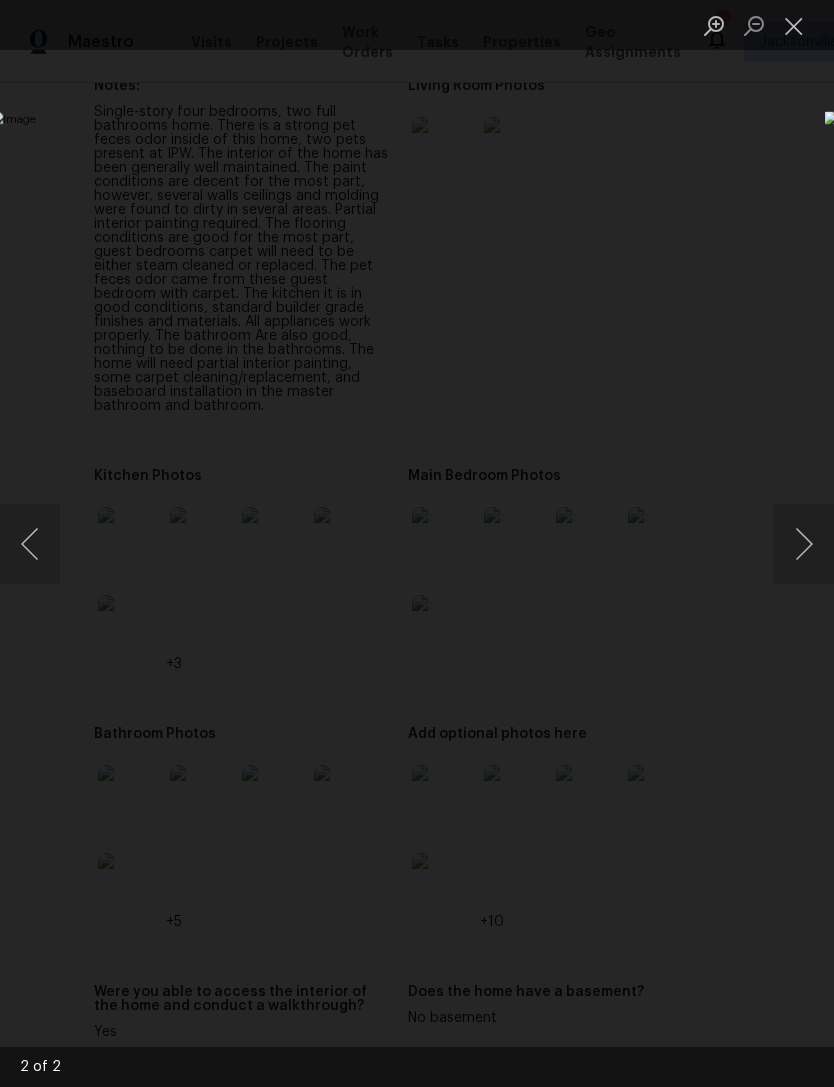 click at bounding box center (417, 543) 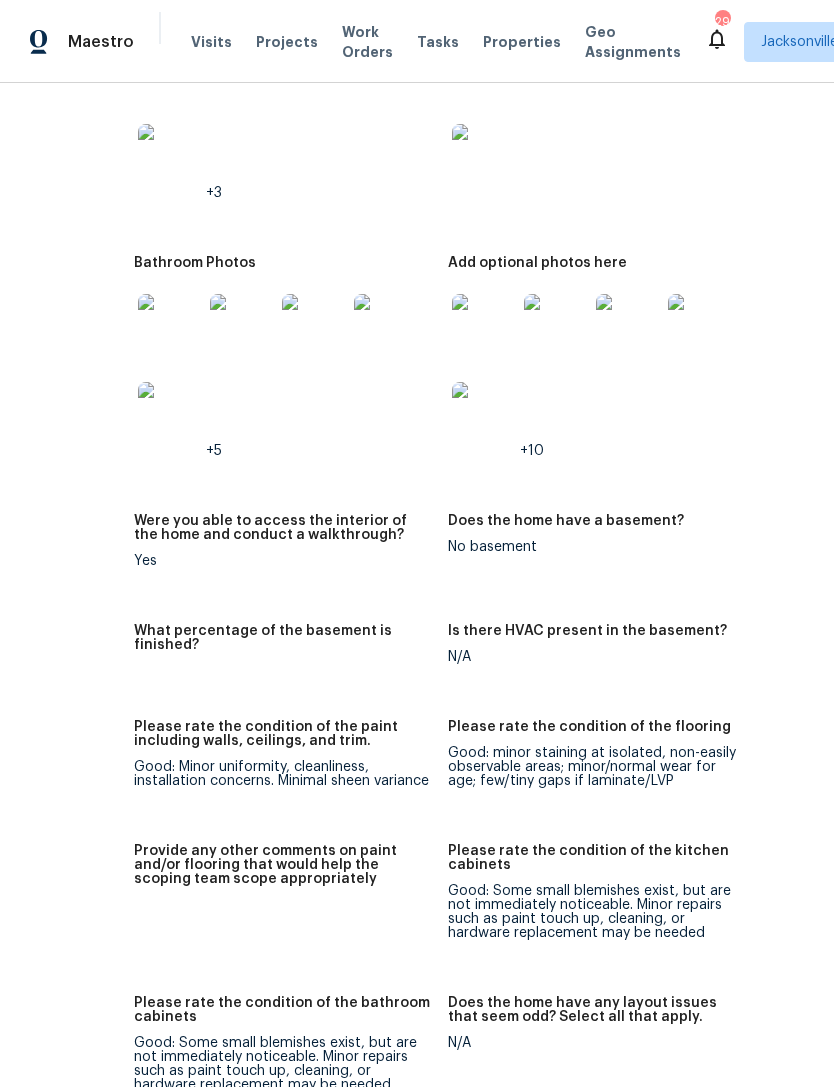 scroll, scrollTop: 3089, scrollLeft: 81, axis: both 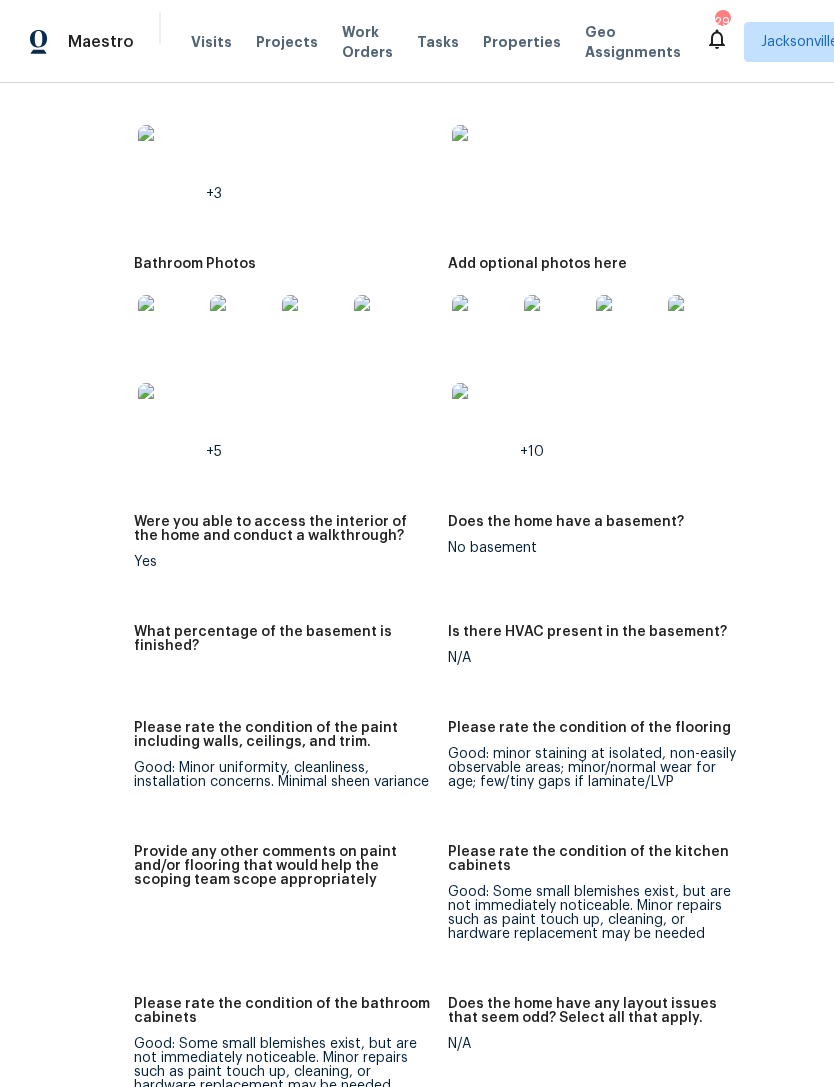 click at bounding box center (484, 327) 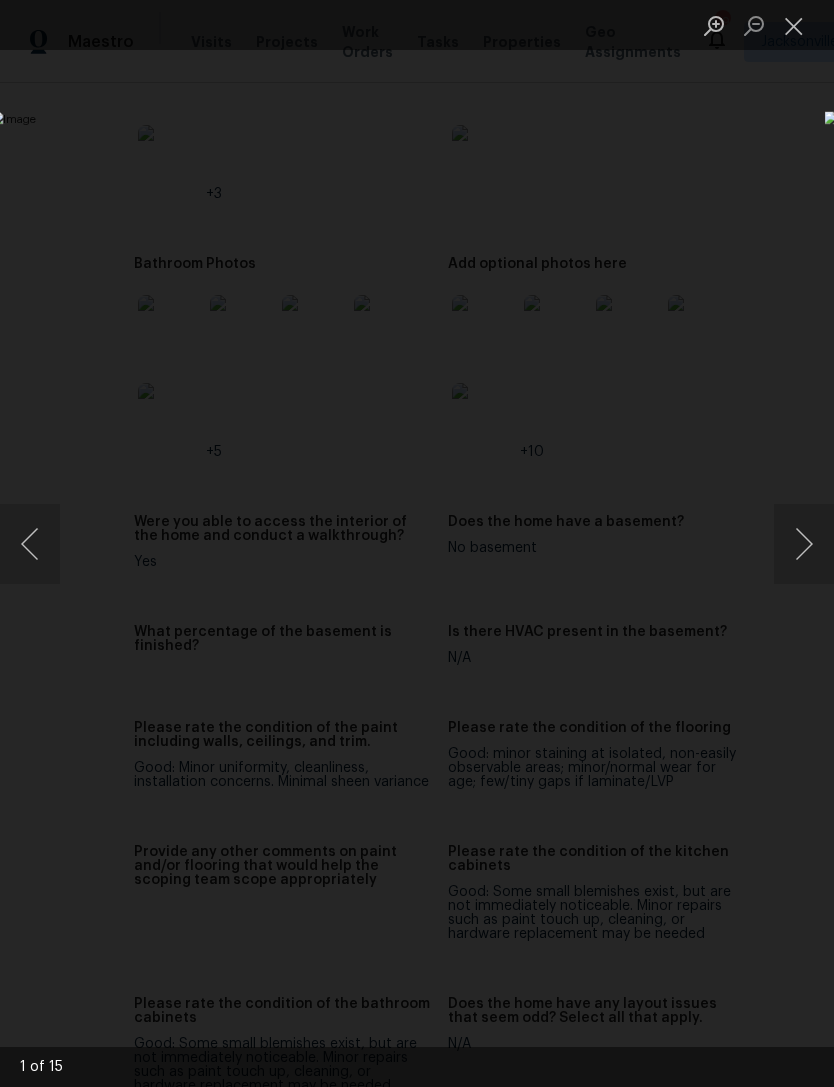 click at bounding box center (804, 544) 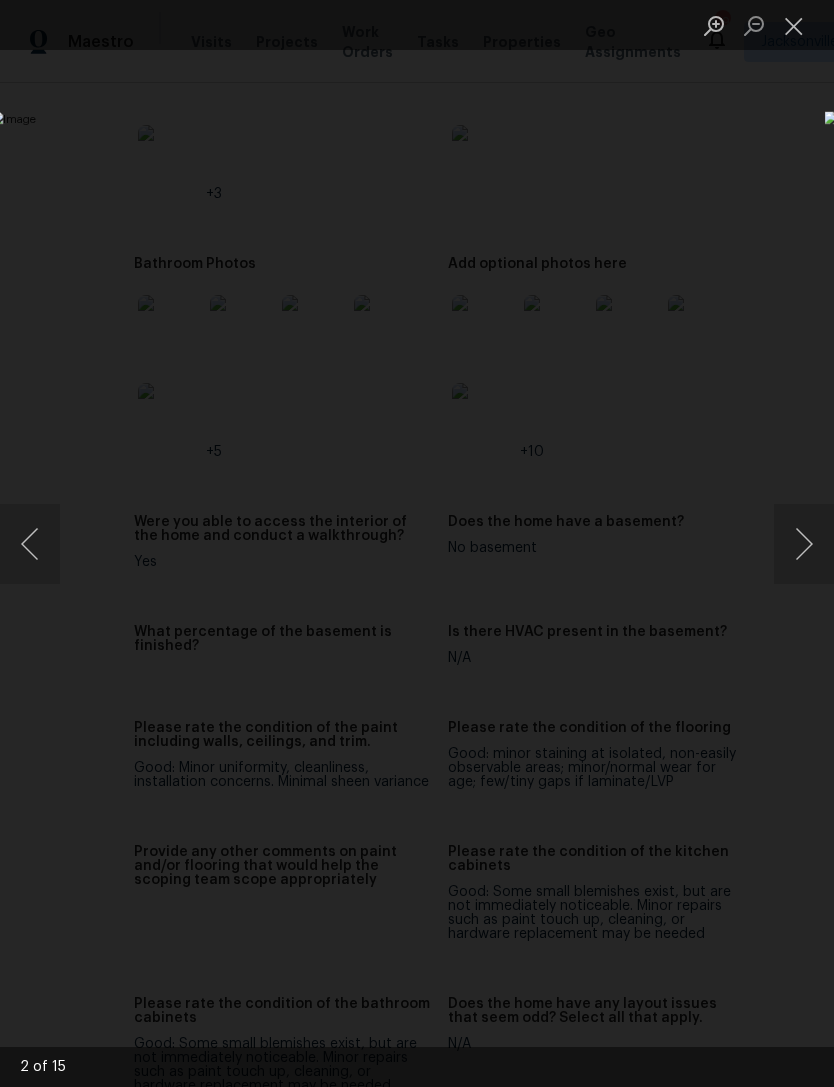 click at bounding box center (804, 544) 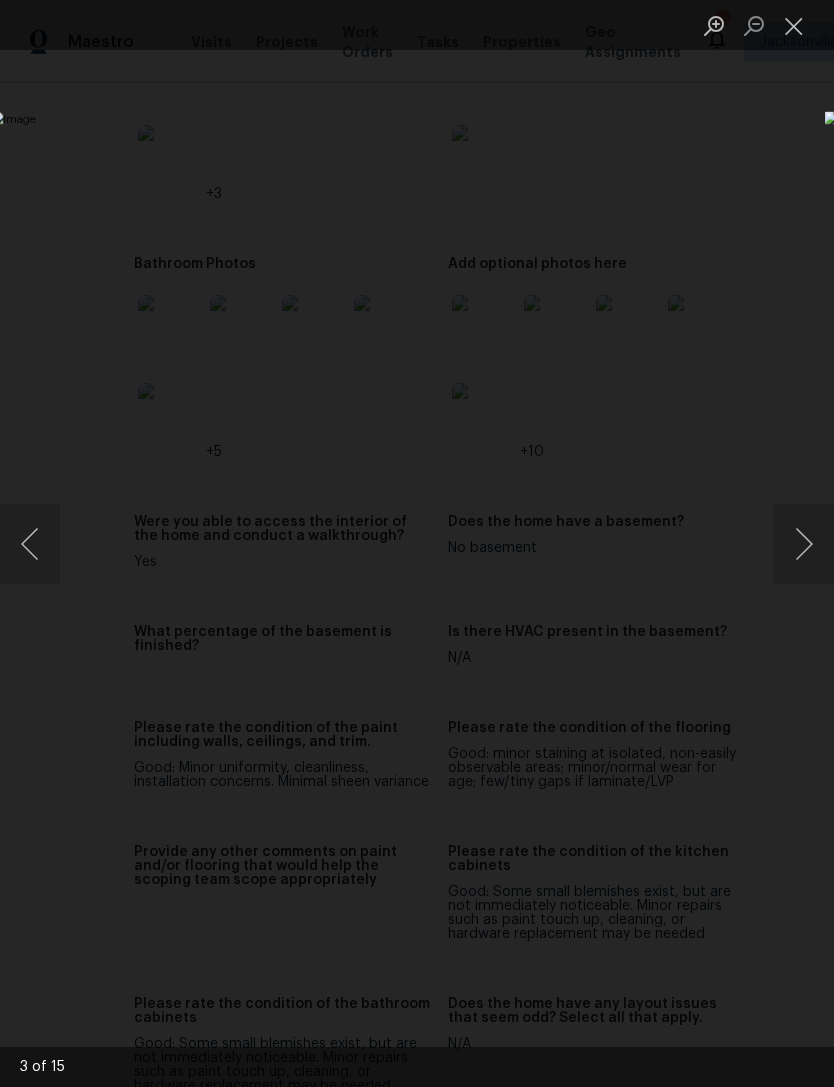 click at bounding box center [804, 544] 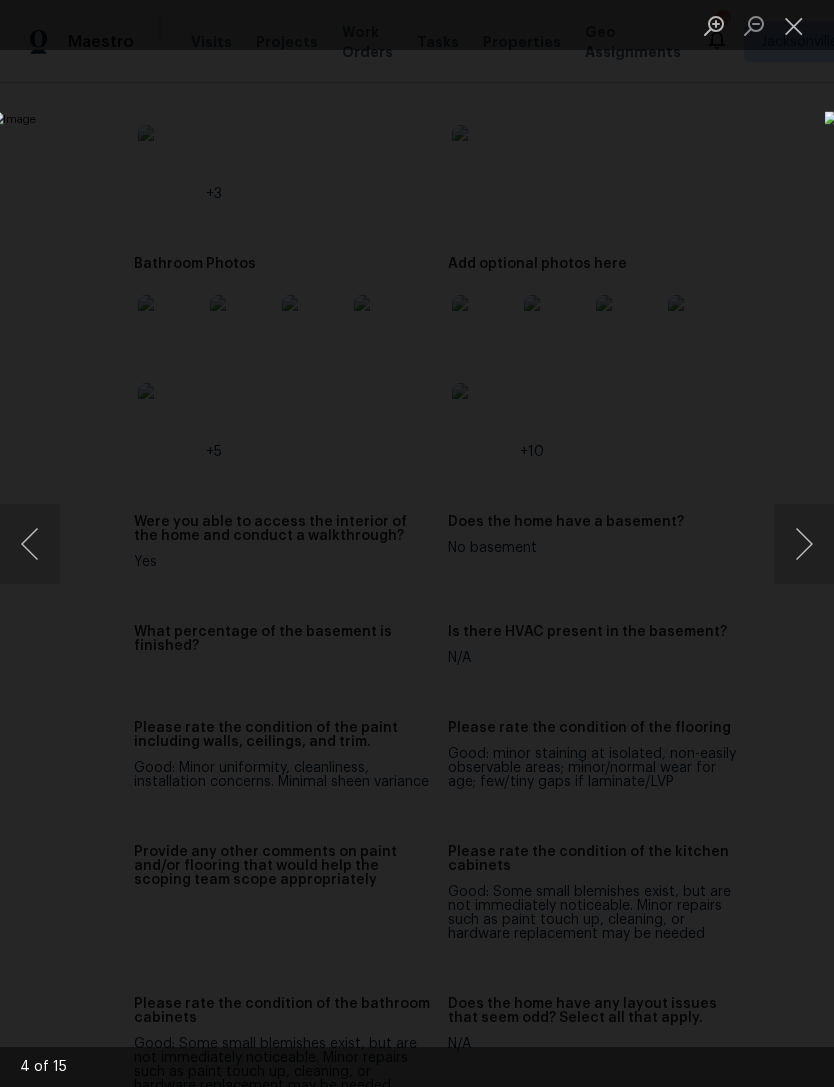 click at bounding box center [794, 25] 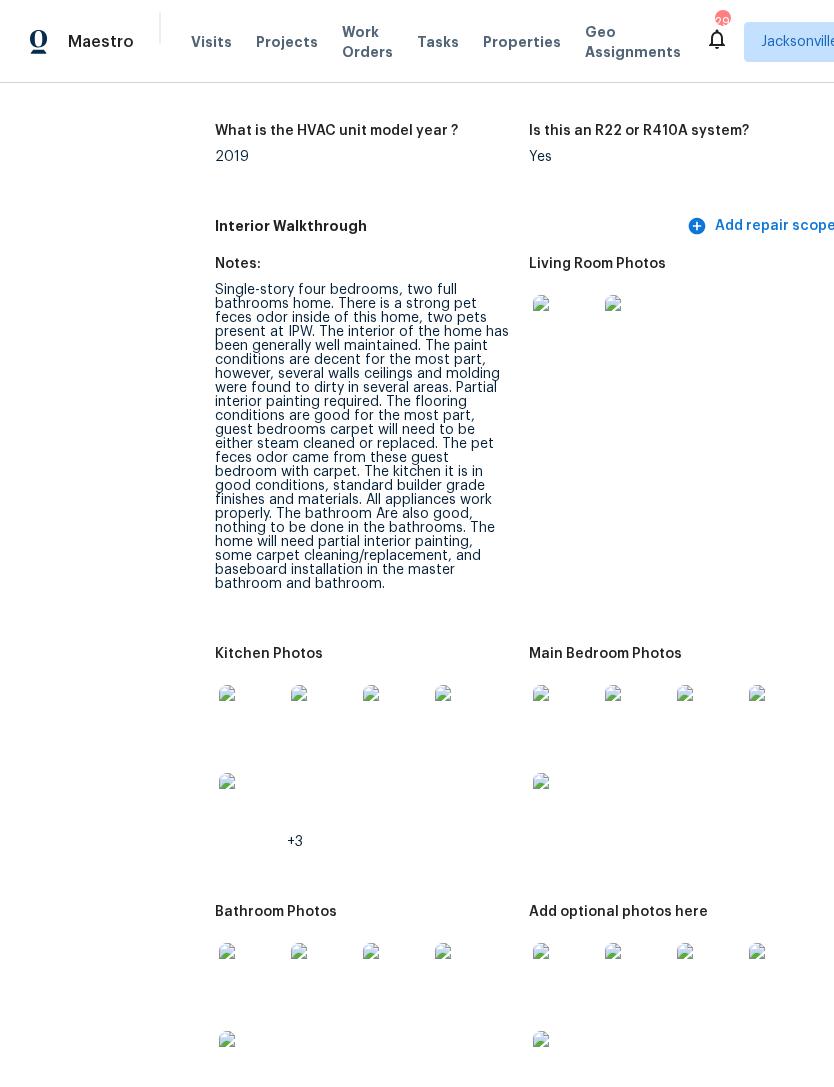 scroll, scrollTop: 2439, scrollLeft: 0, axis: vertical 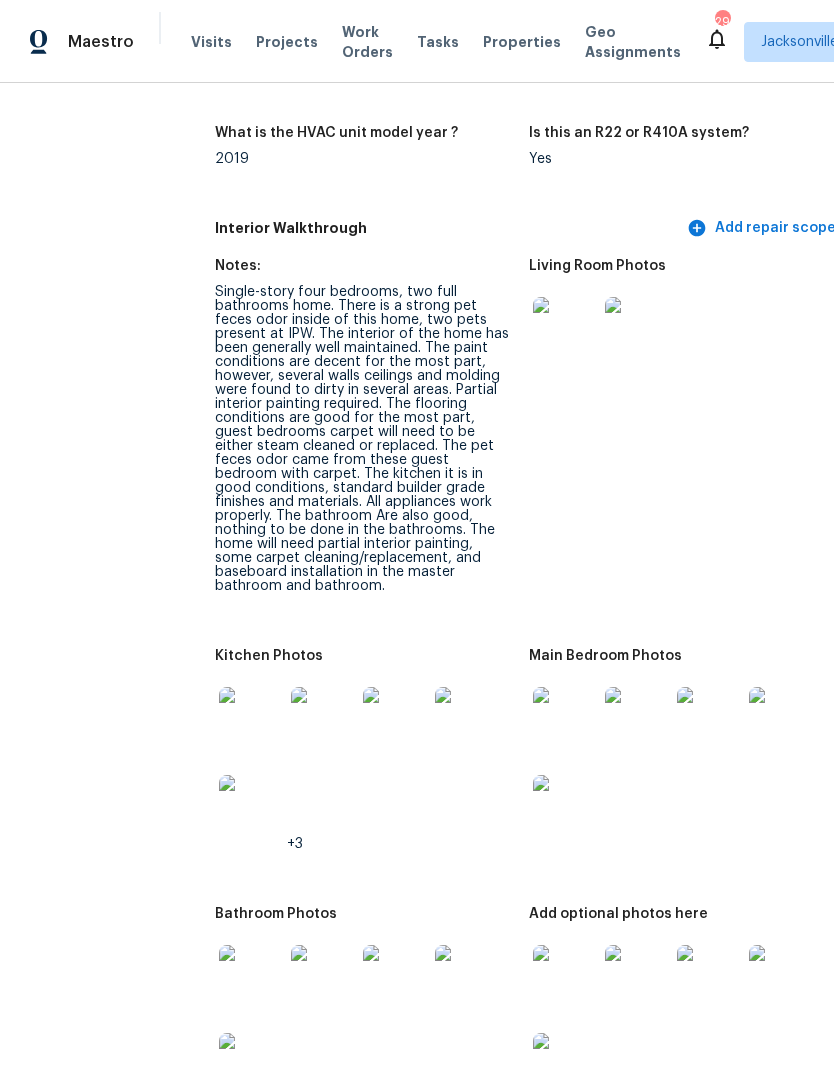 click on "Properties" at bounding box center (522, 42) 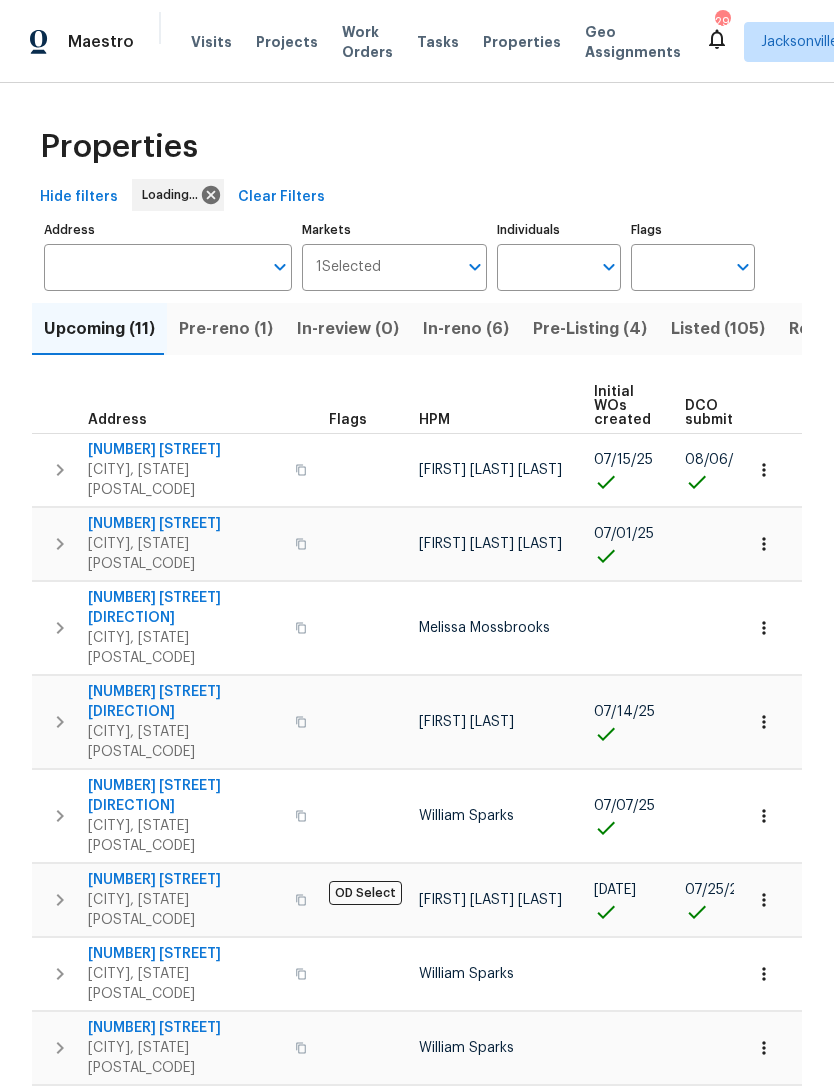 click on "Pre-reno (1)" at bounding box center [226, 329] 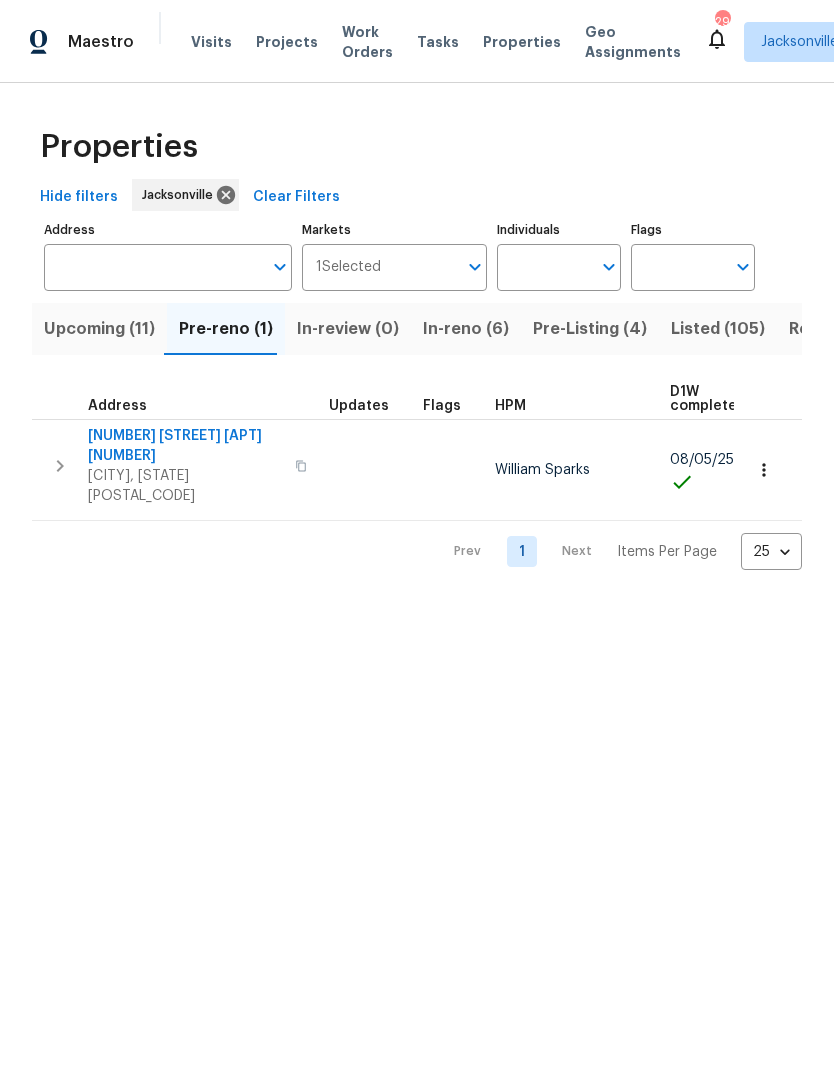 click on "Upcoming (11)" at bounding box center (99, 329) 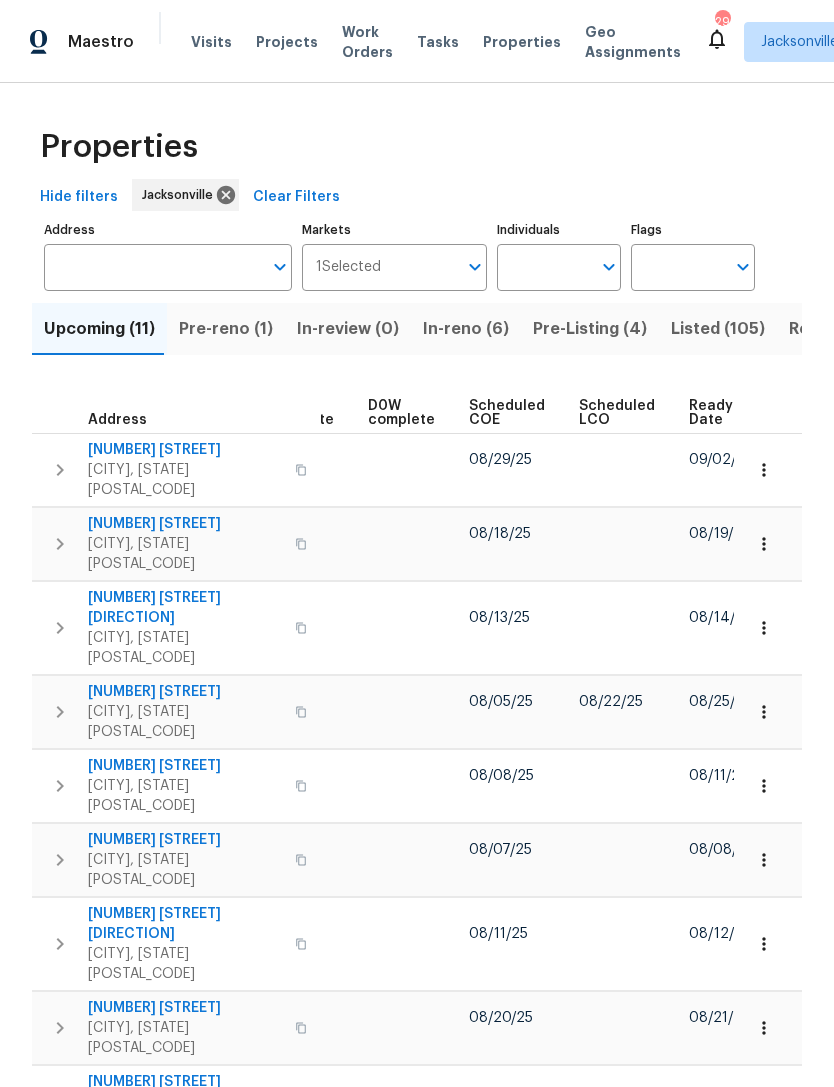 scroll, scrollTop: 0, scrollLeft: 523, axis: horizontal 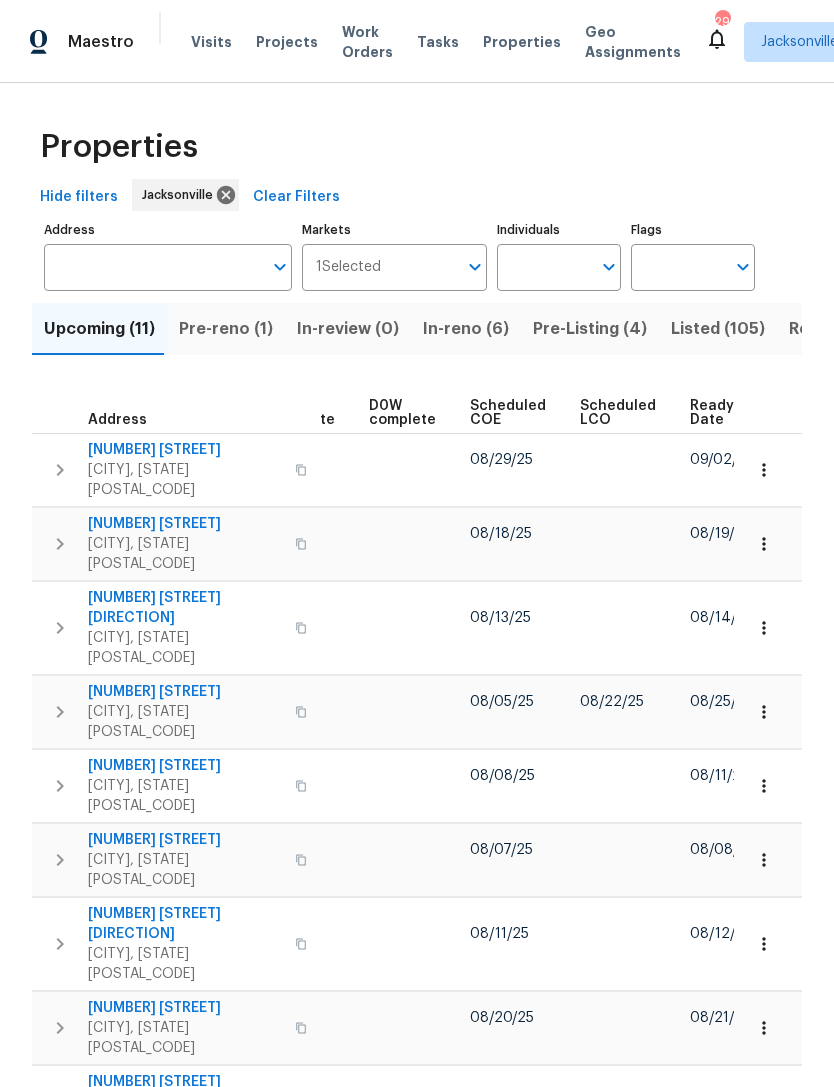 click 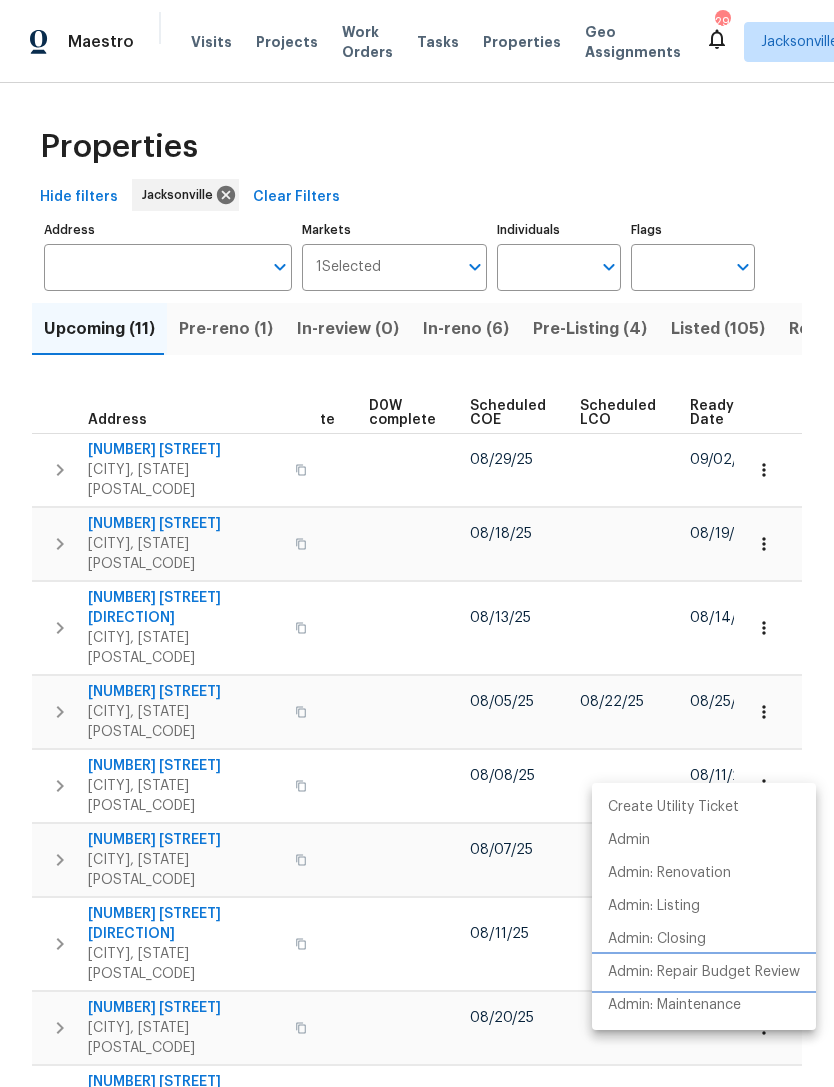 click on "Admin: Repair Budget Review" at bounding box center (704, 972) 